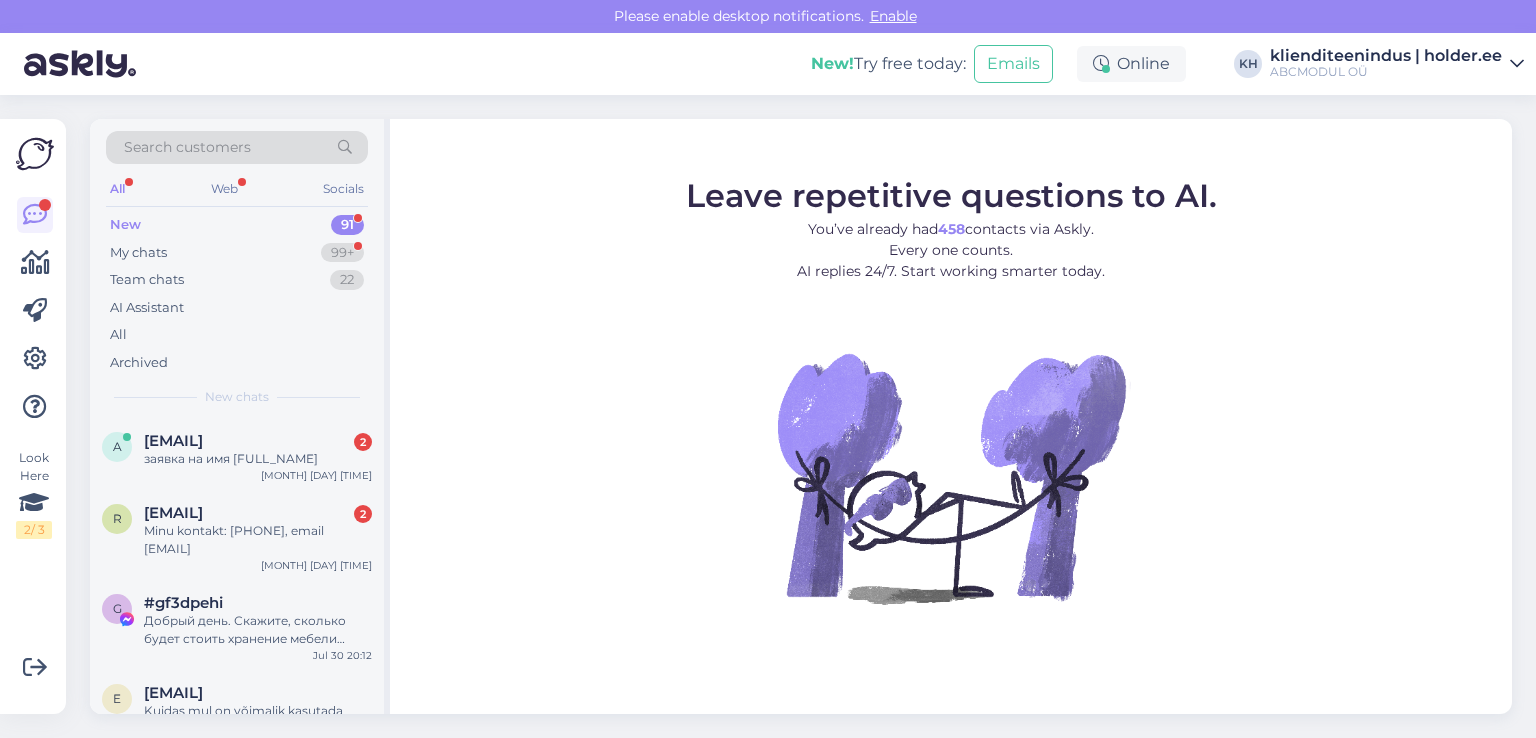 scroll, scrollTop: 0, scrollLeft: 0, axis: both 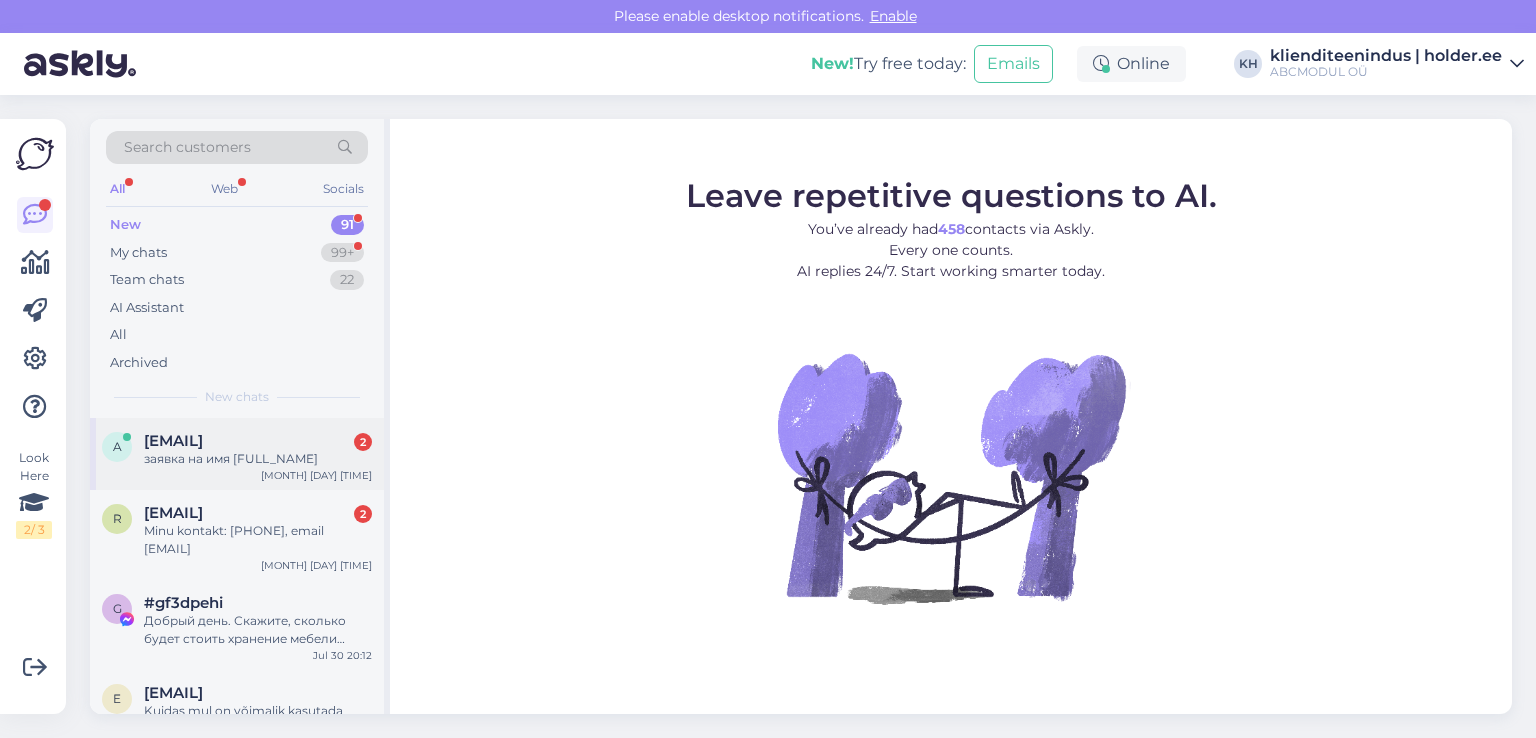 click on "заявка на имя [FULL_NAME]" at bounding box center (258, 459) 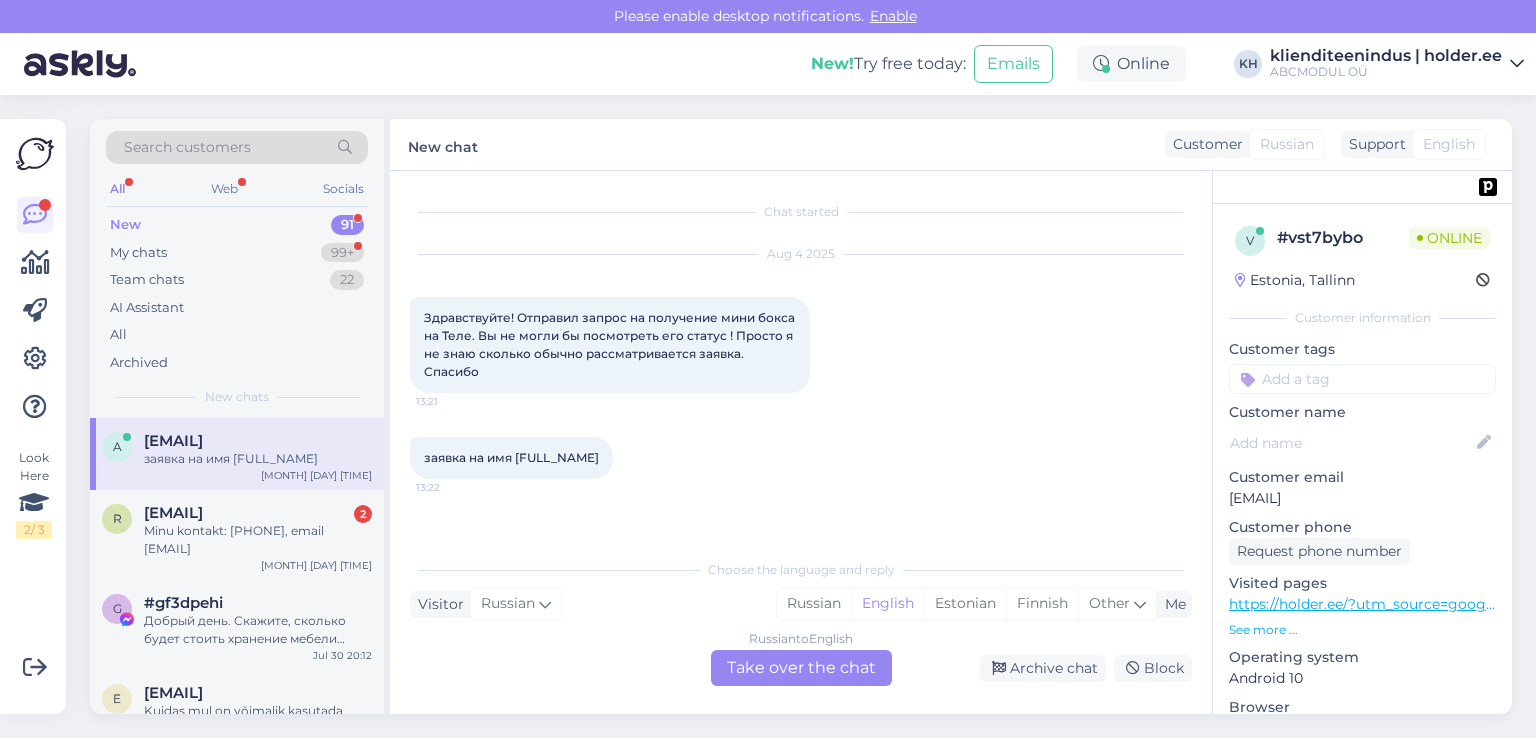 click on "Russian  to  English Take over the chat" at bounding box center [801, 668] 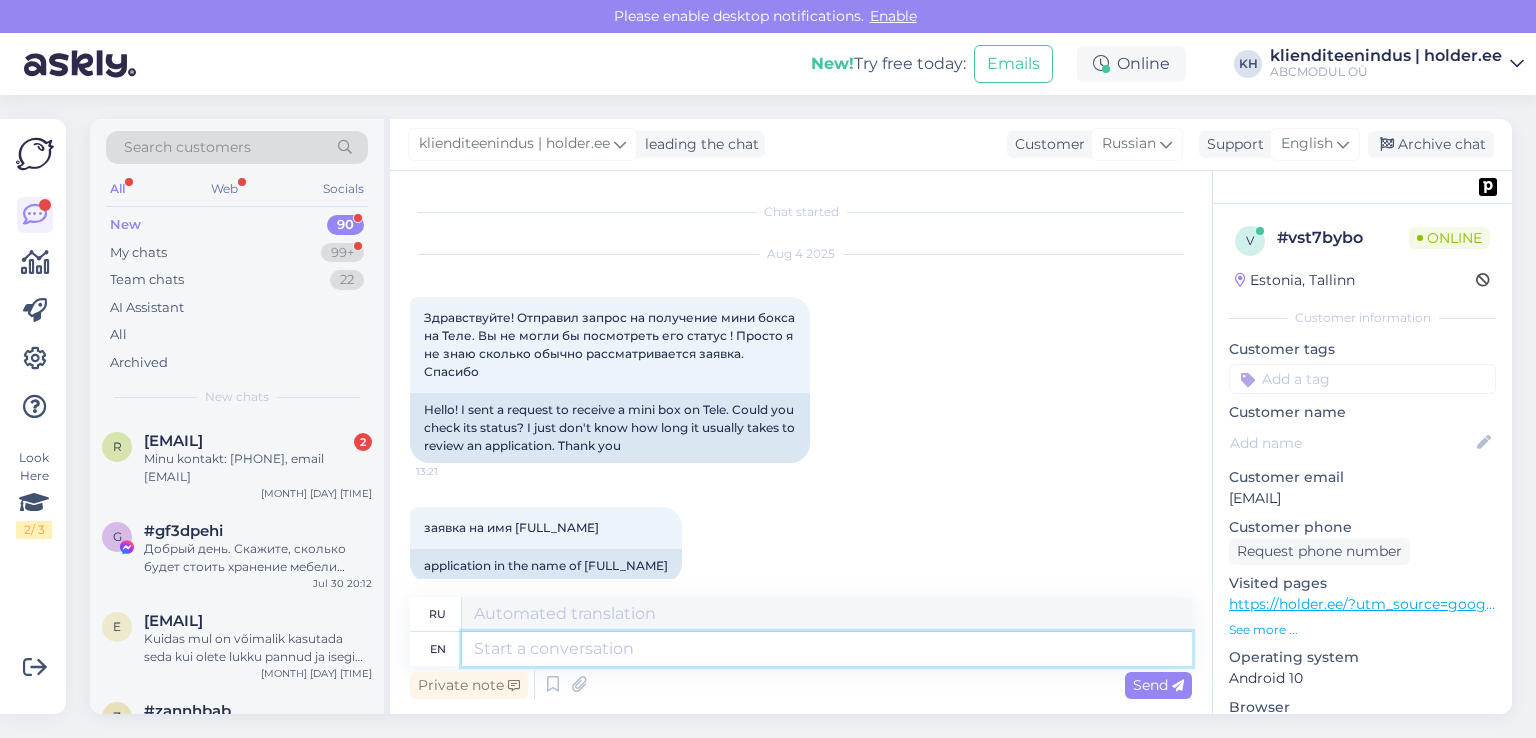 click at bounding box center (827, 649) 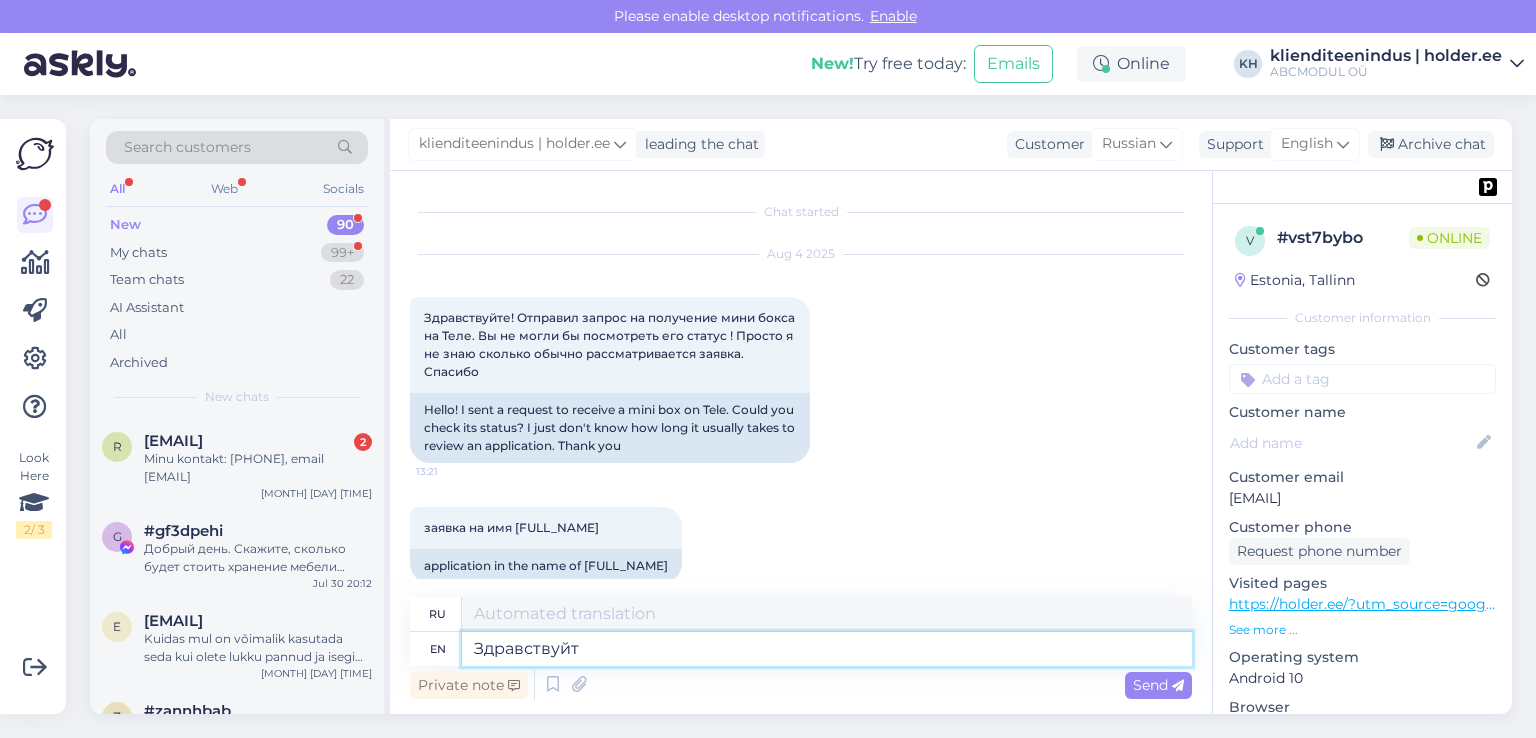 type on "Здравствуйте" 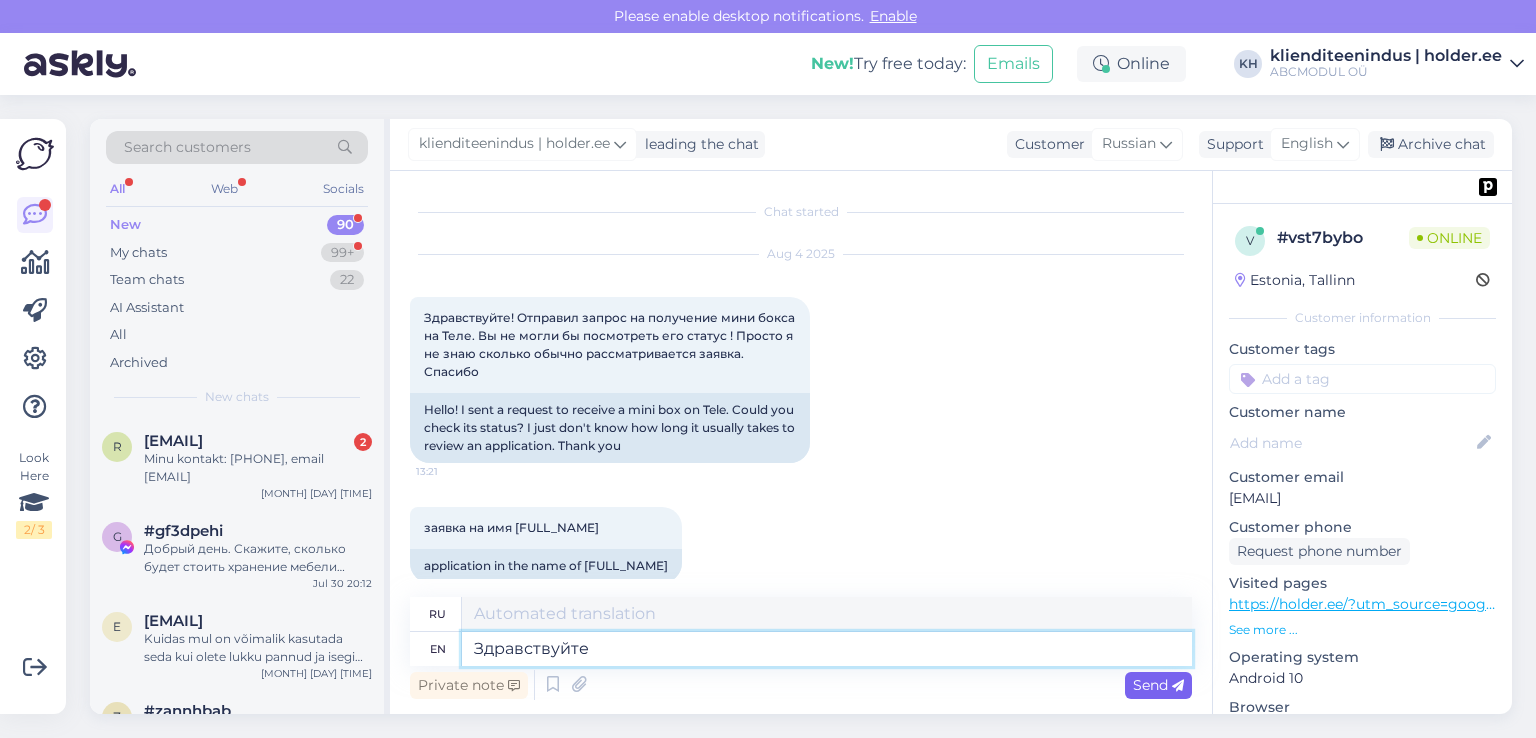type on "Здравствуйте" 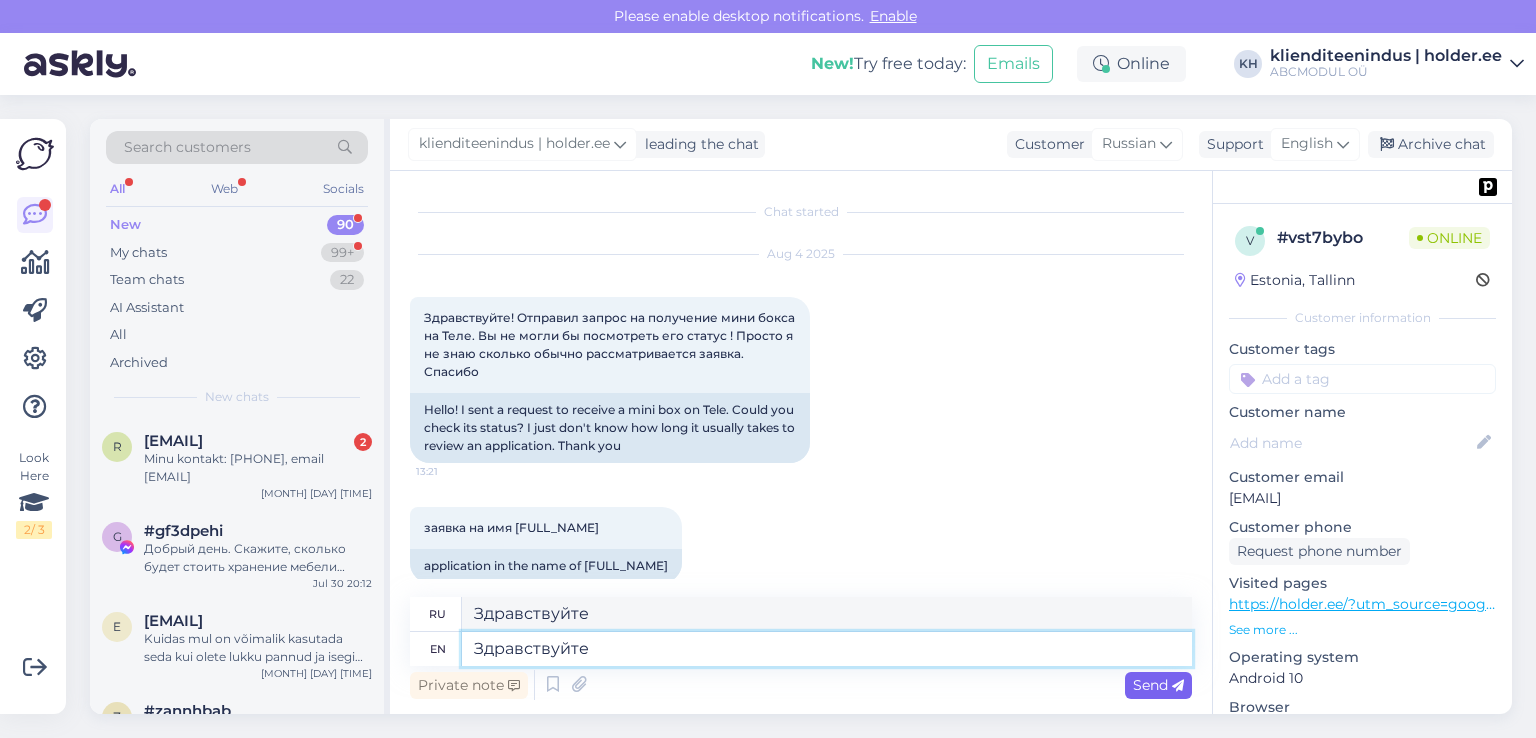 type on "Здравствуйте" 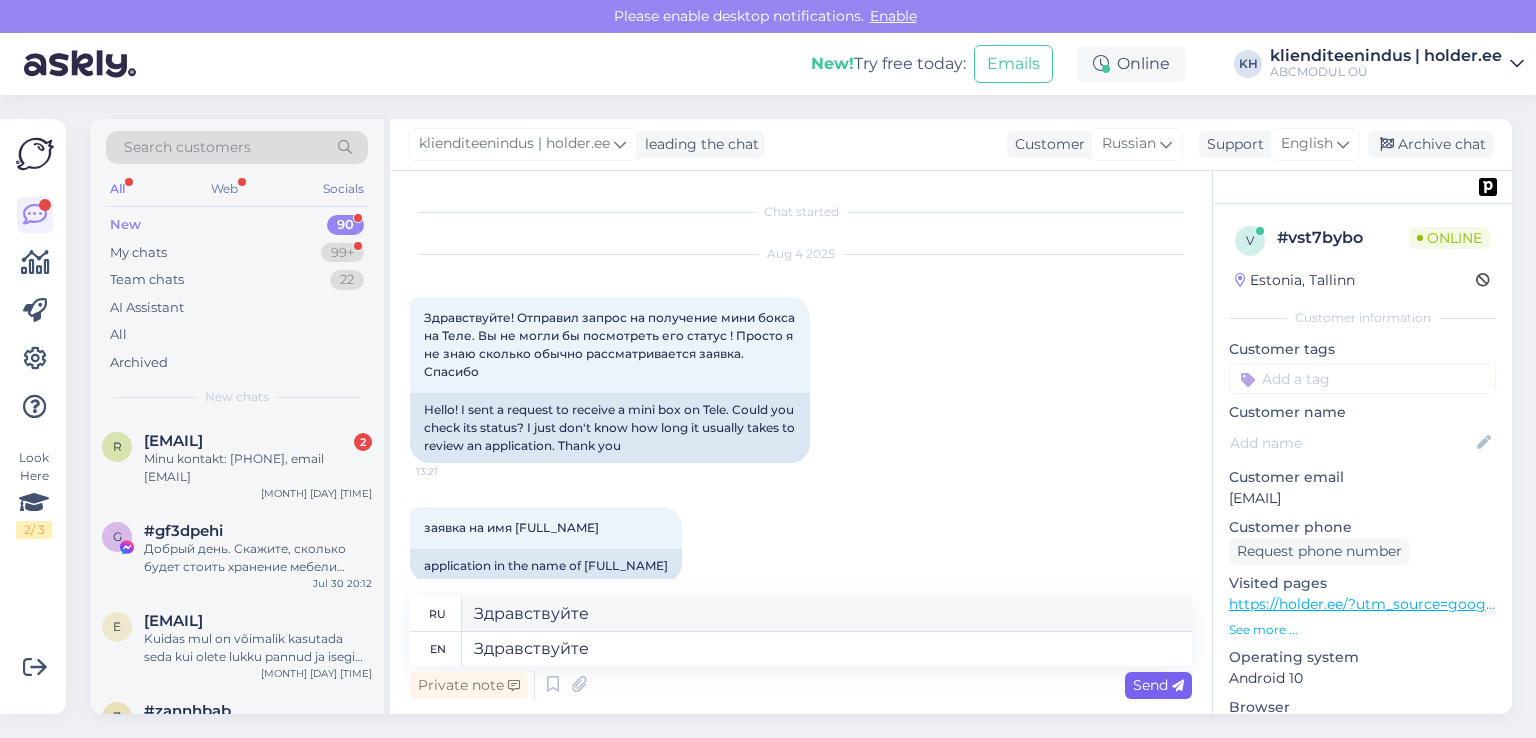 click on "Send" at bounding box center [1158, 685] 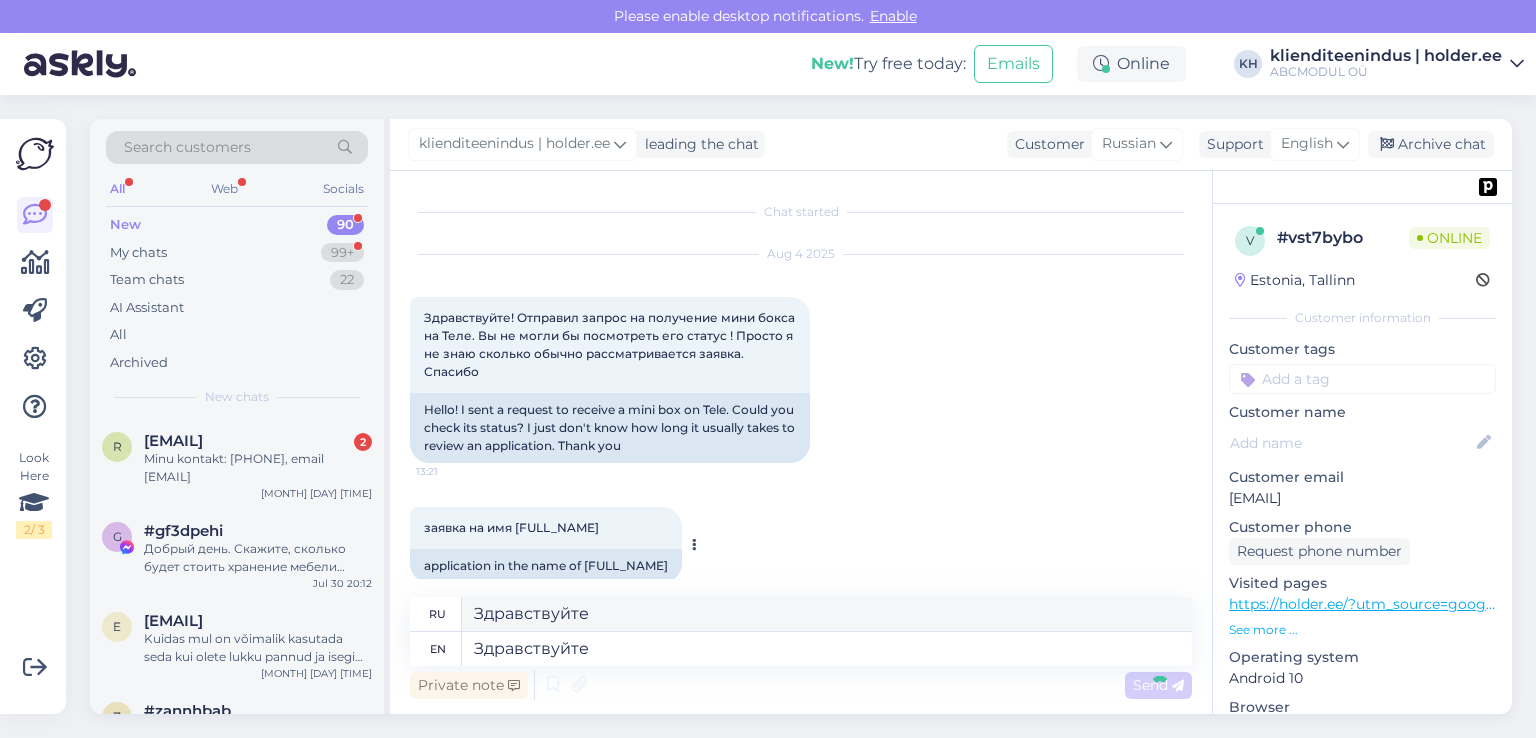 type 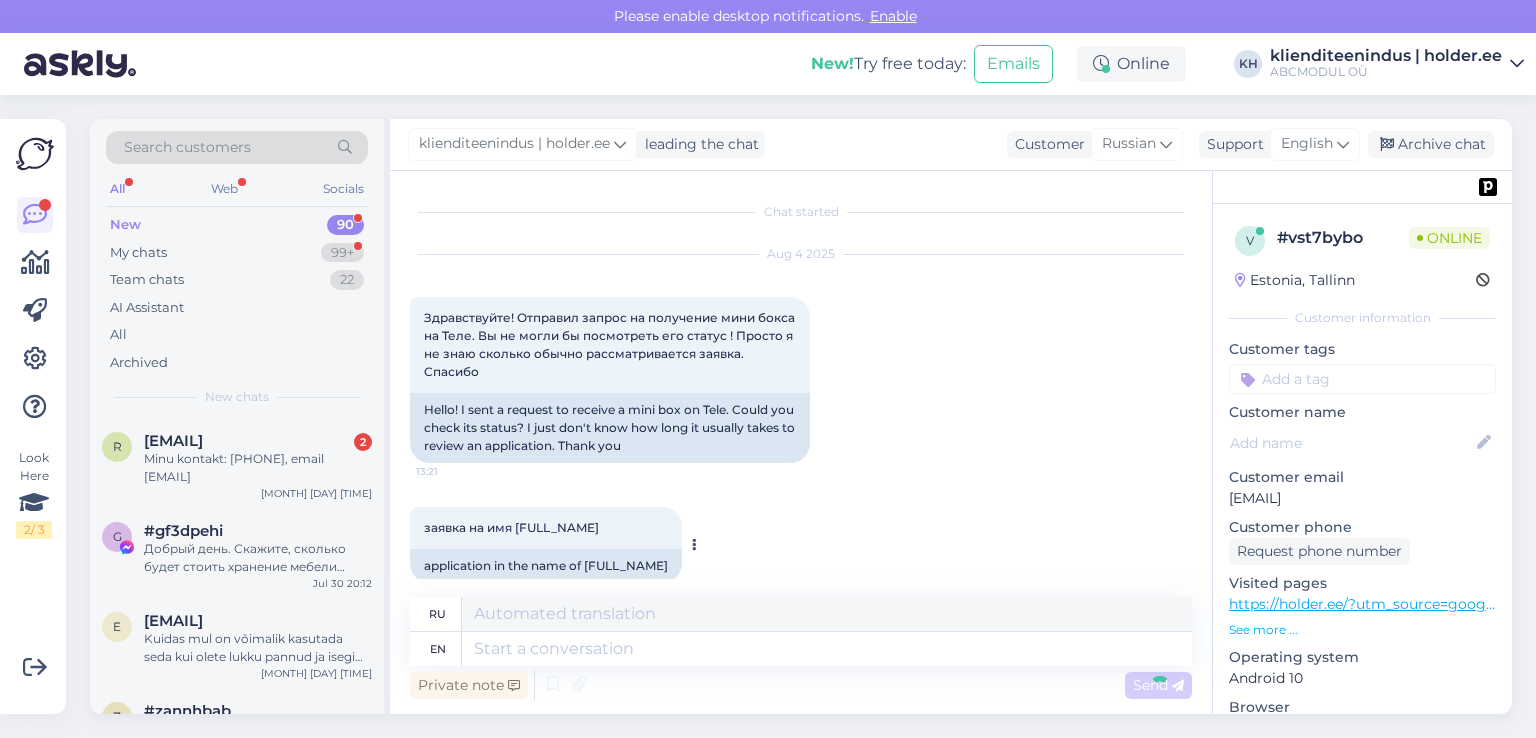 scroll, scrollTop: 146, scrollLeft: 0, axis: vertical 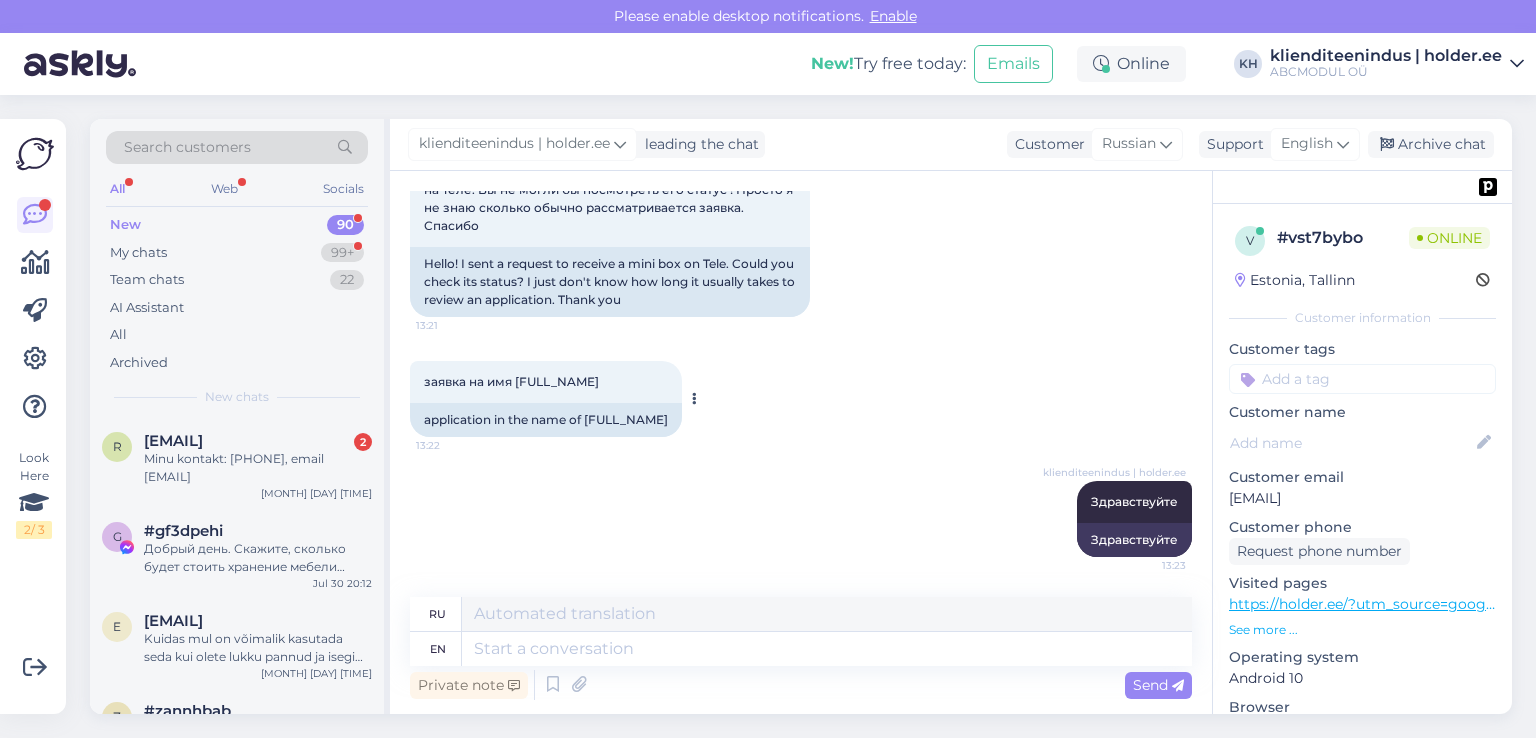 drag, startPoint x: 603, startPoint y: 381, endPoint x: 516, endPoint y: 387, distance: 87.20665 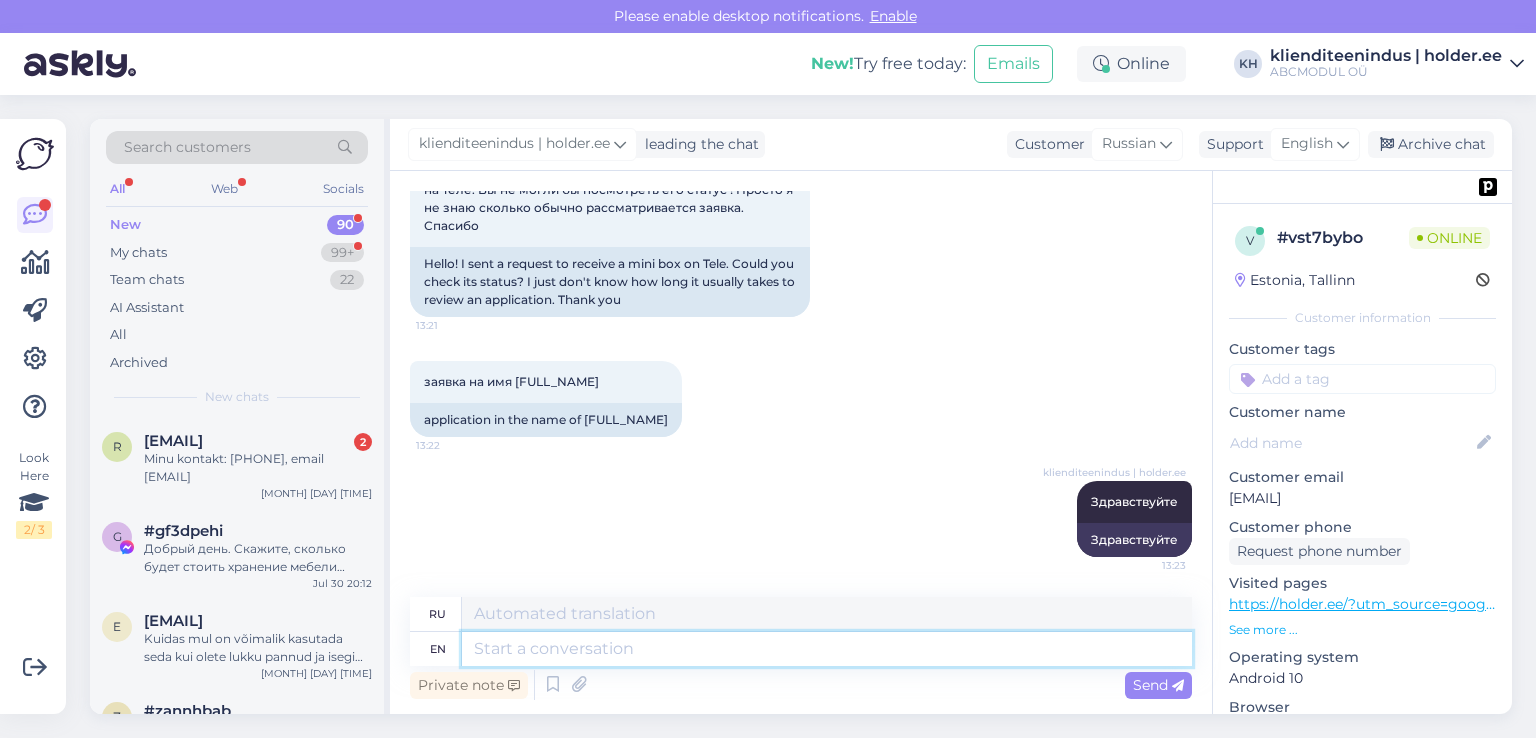 click at bounding box center (827, 649) 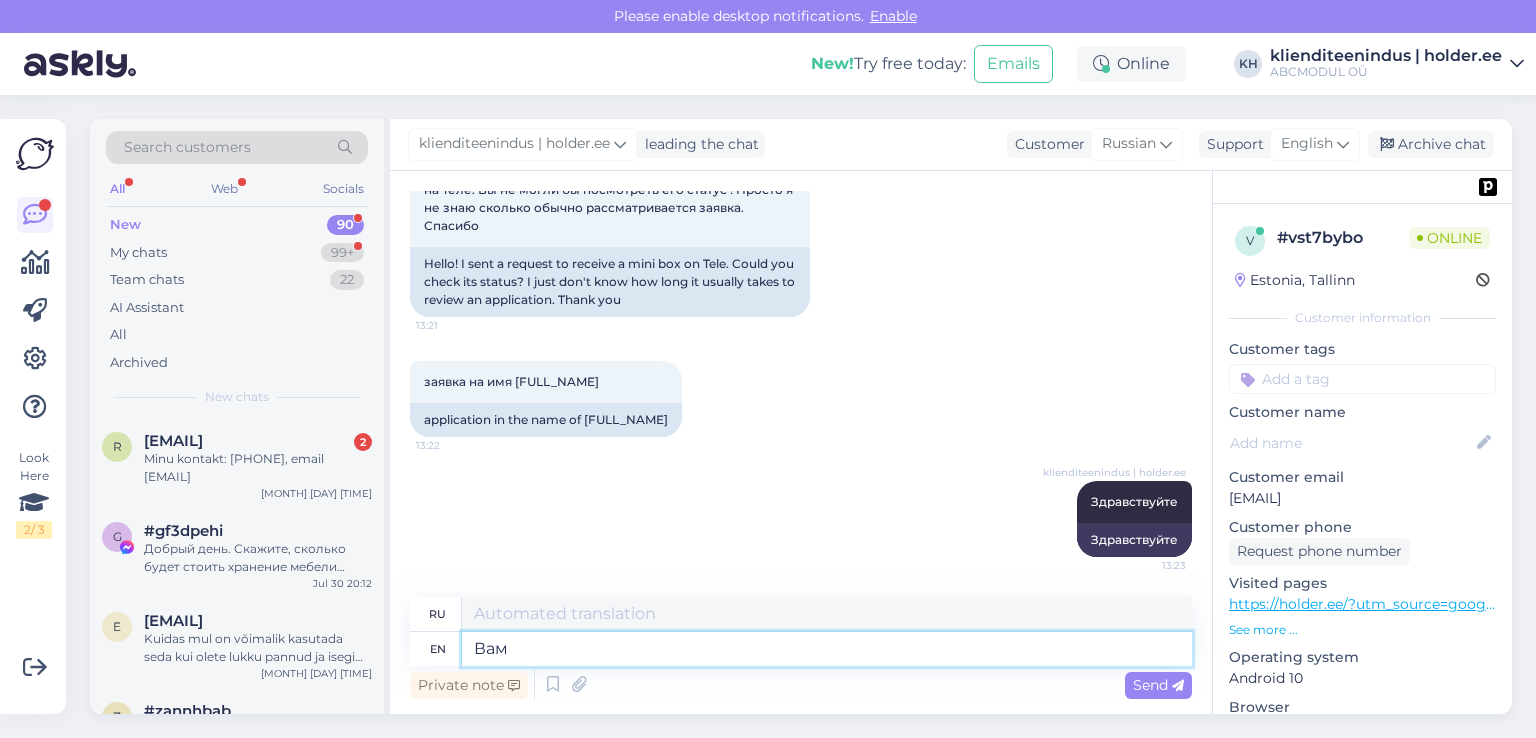 type on "Вам" 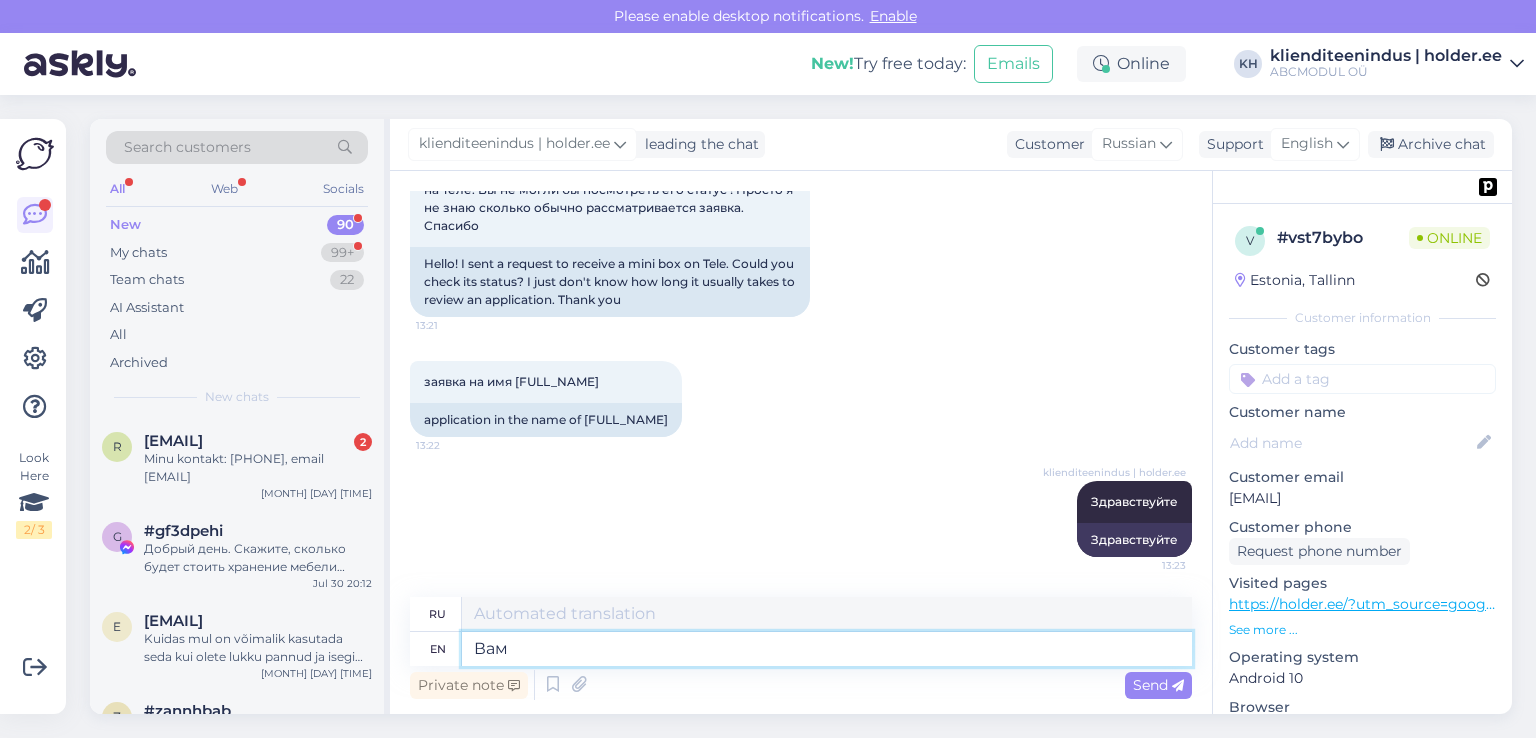 type on "Вам" 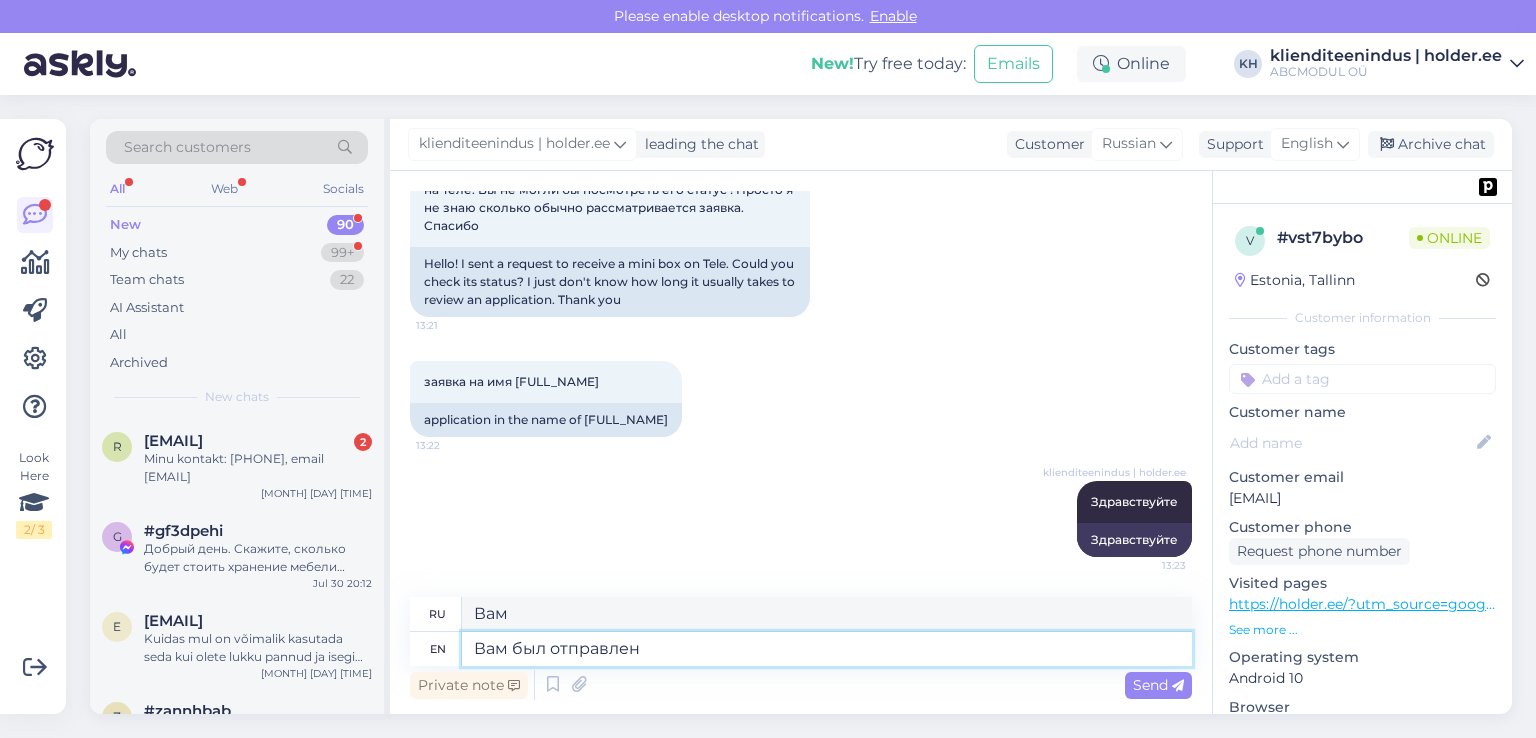 type on "Вам был от" 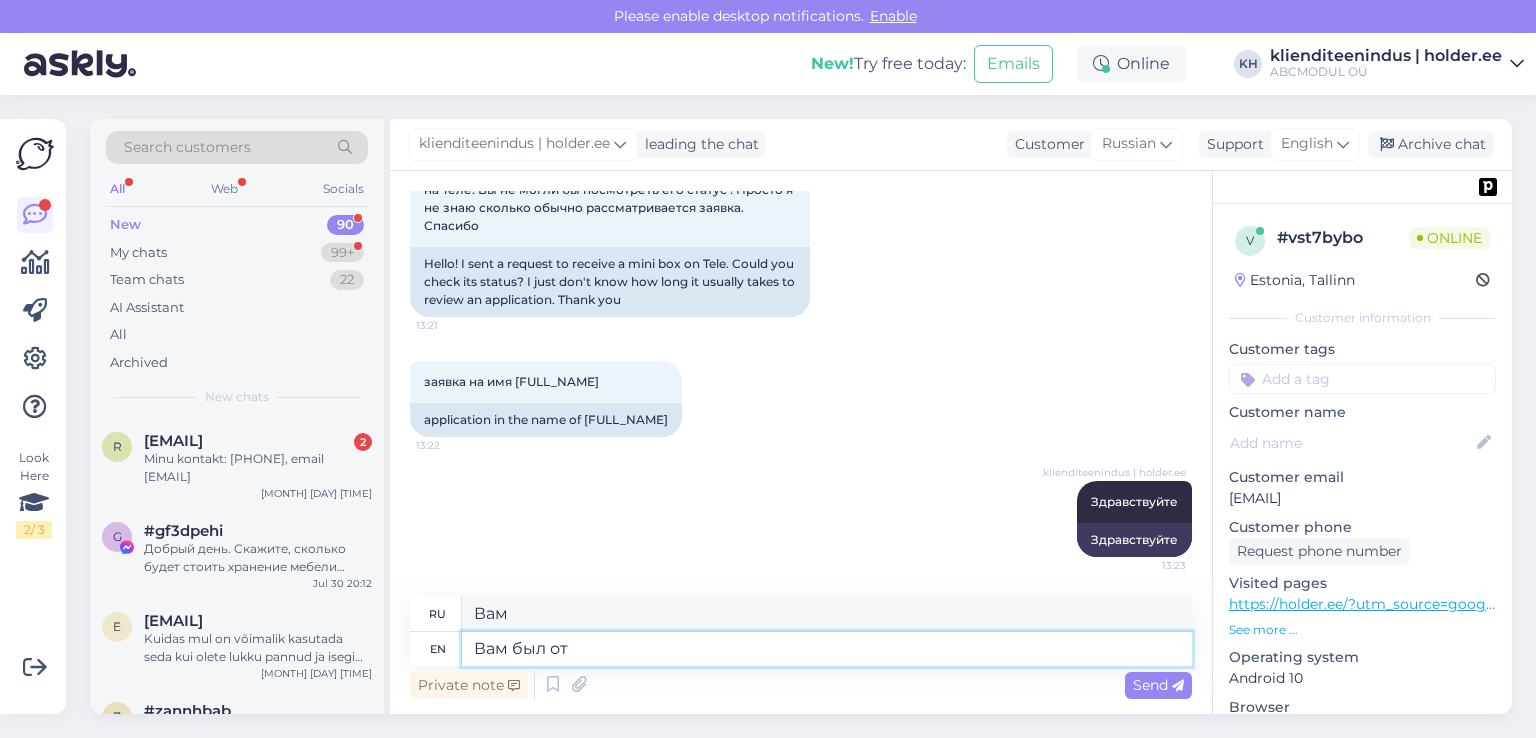 type on "Вам был" 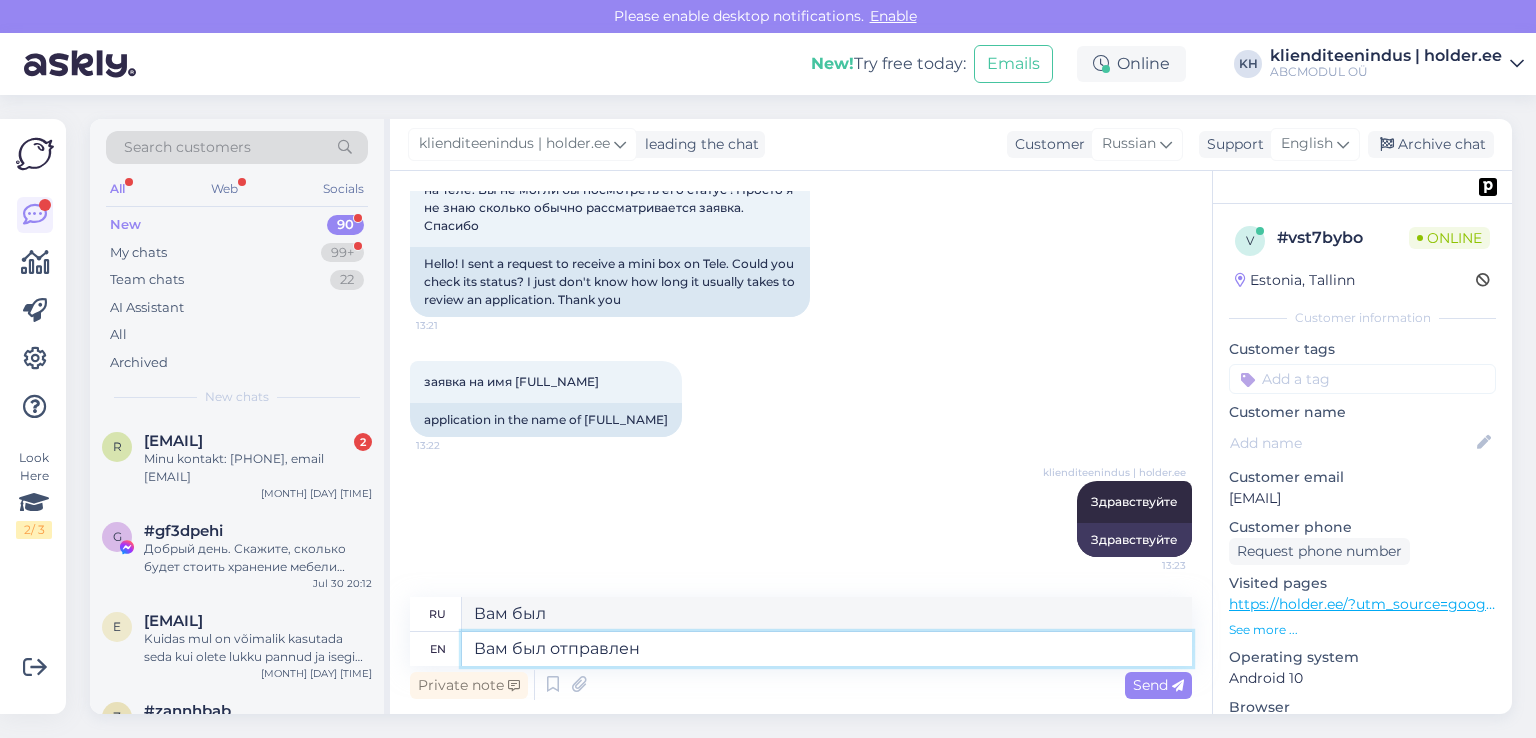 type on "Вам был отправлен о" 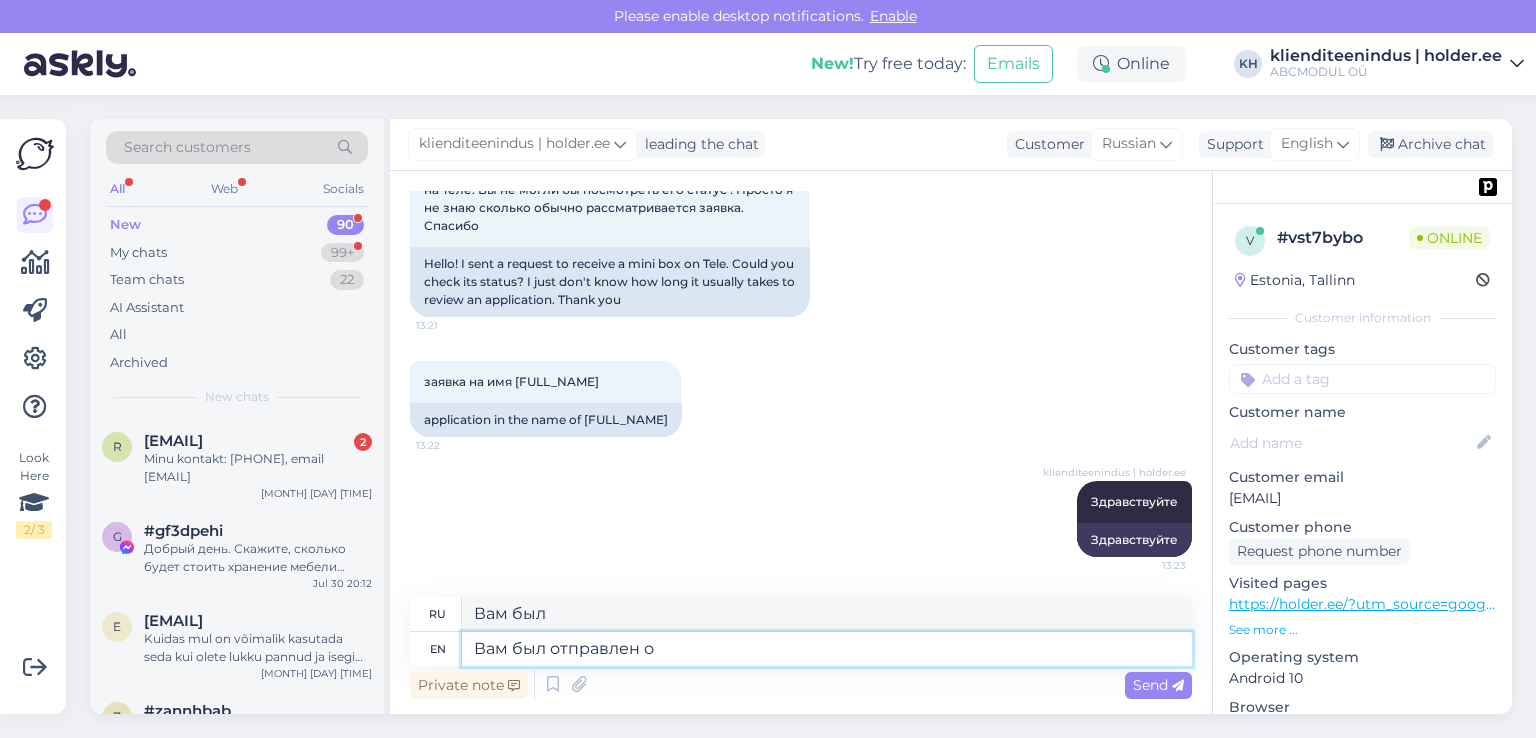 type on "Вам отправили" 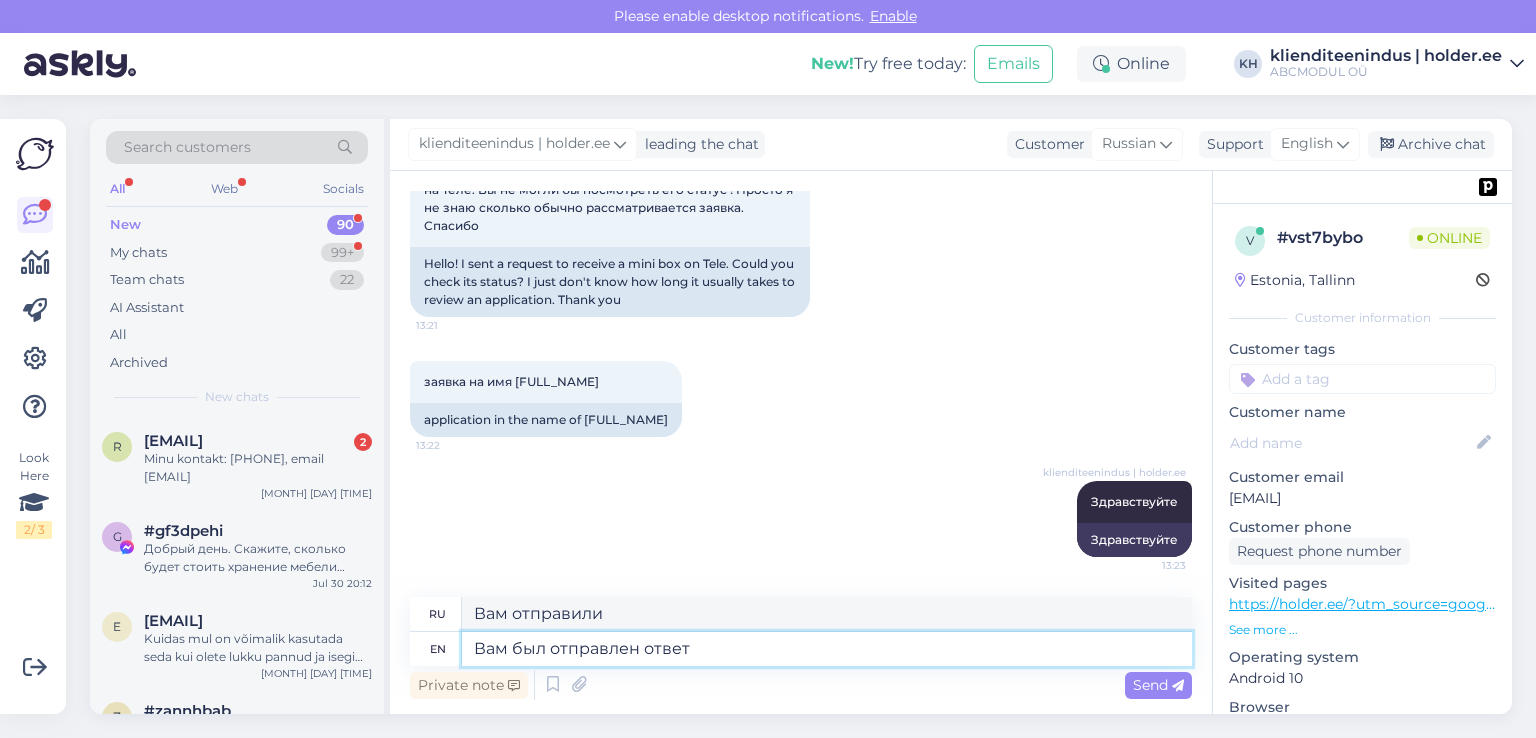 type on "Вам был отправлен ответ" 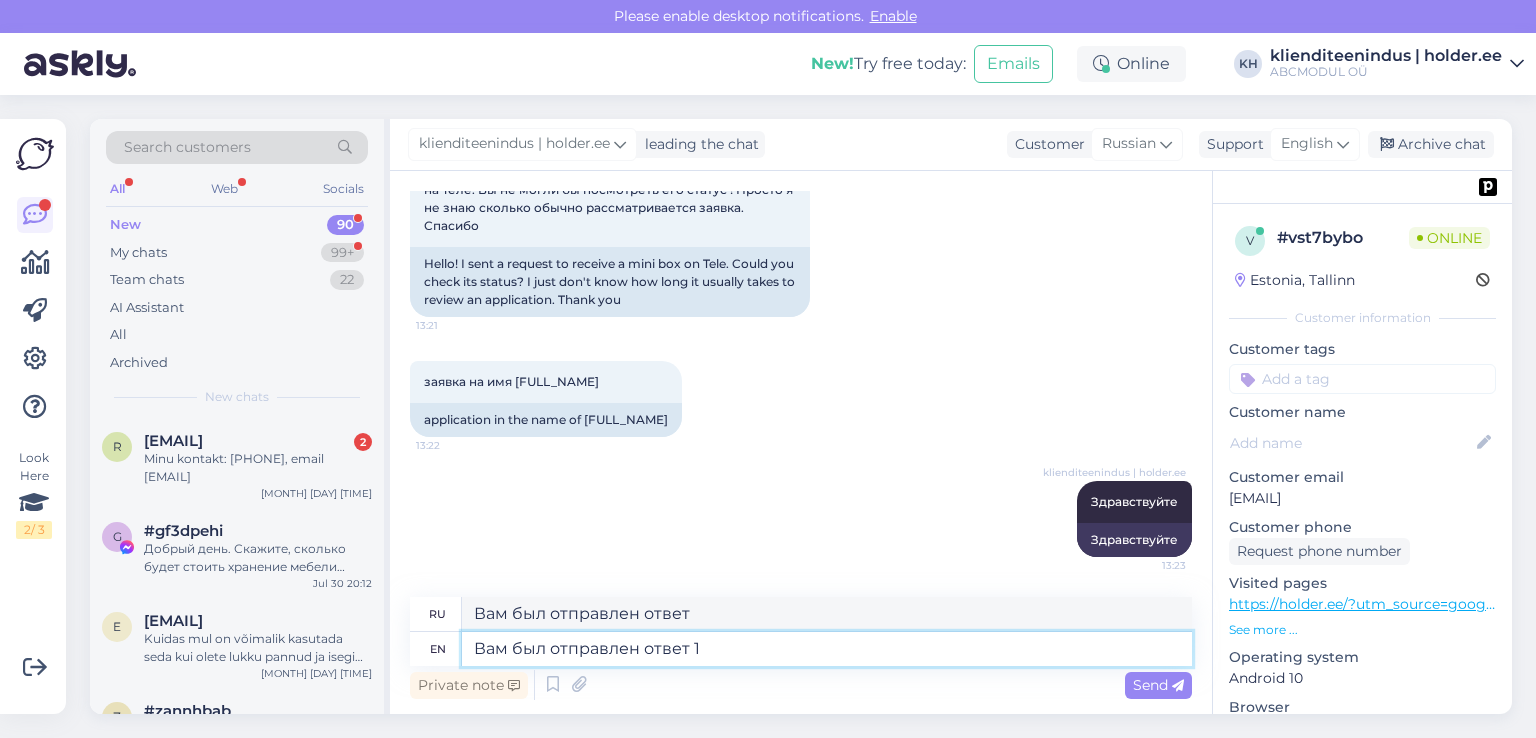 type on "Вам был отправлен ответ 1 ч" 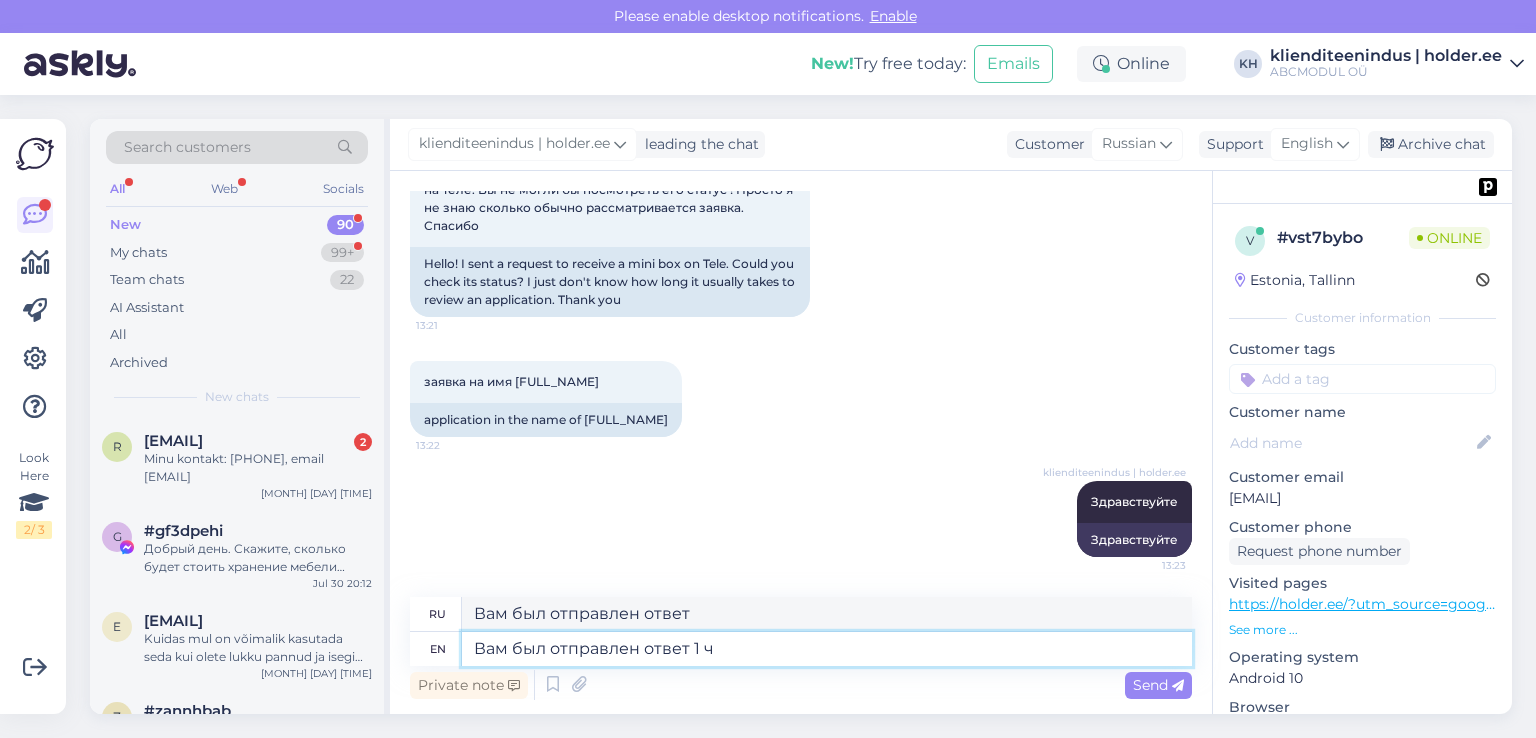 type on "Вам был отправлен ответ 1" 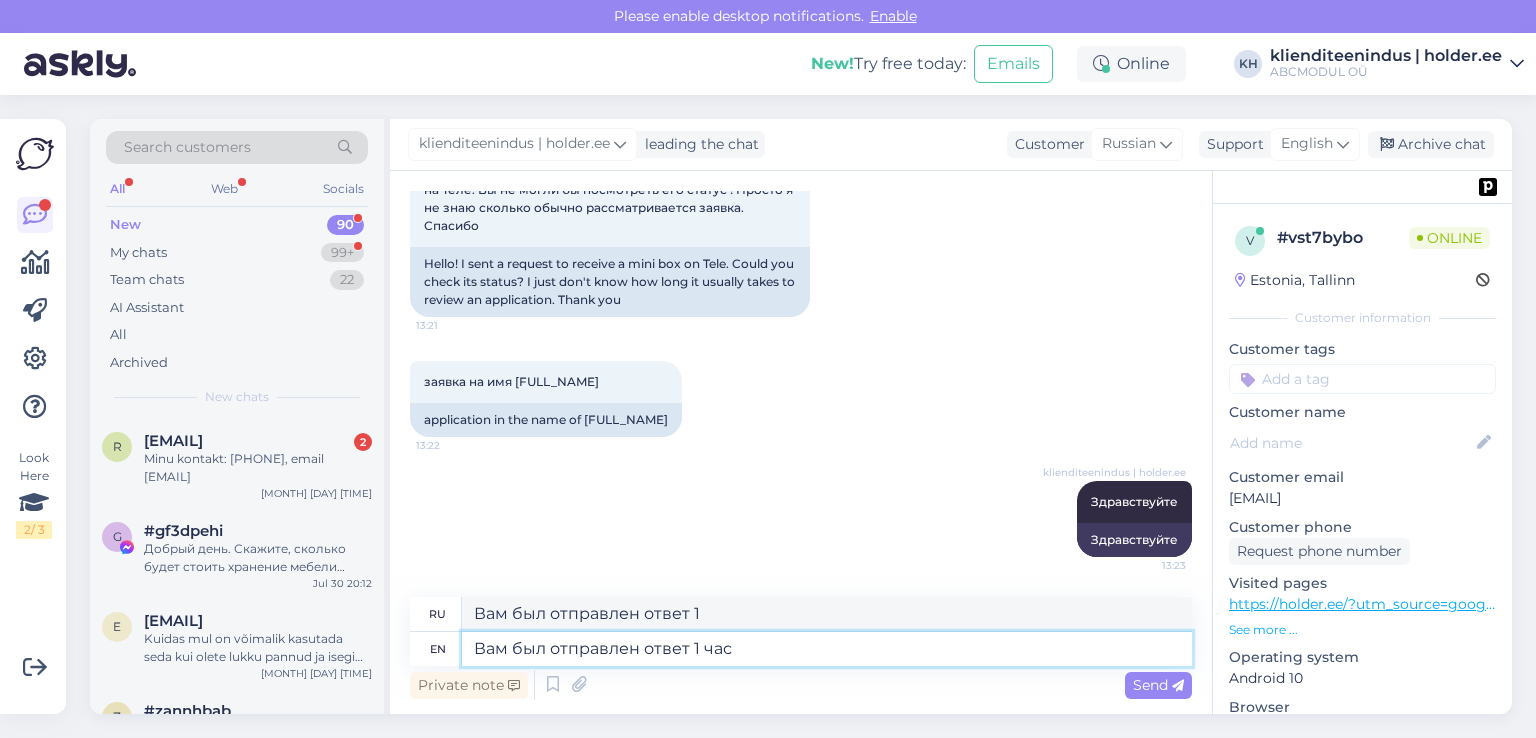 type on "Вам был отправлен ответ 1 час" 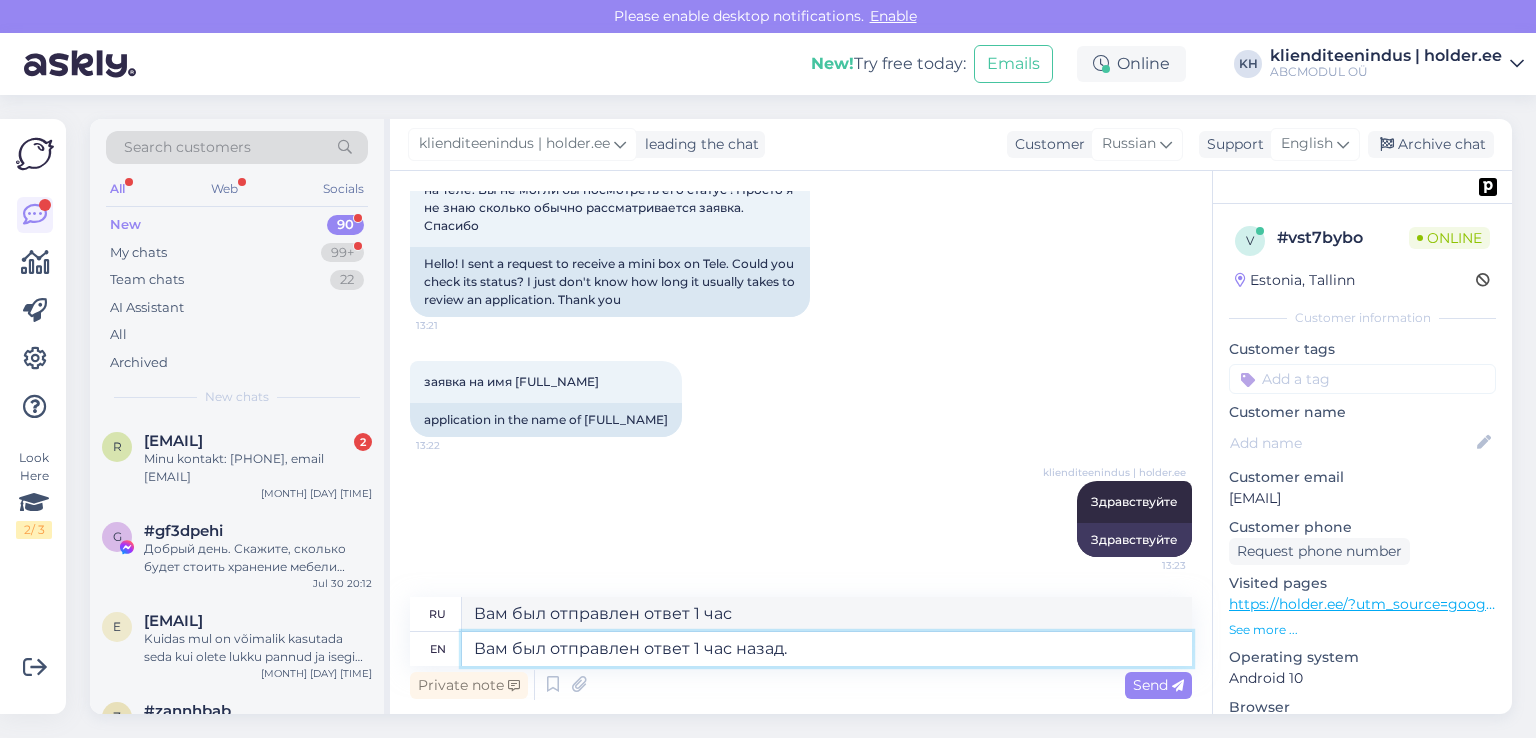 type on "Вам был отправлен ответ 1 час назад." 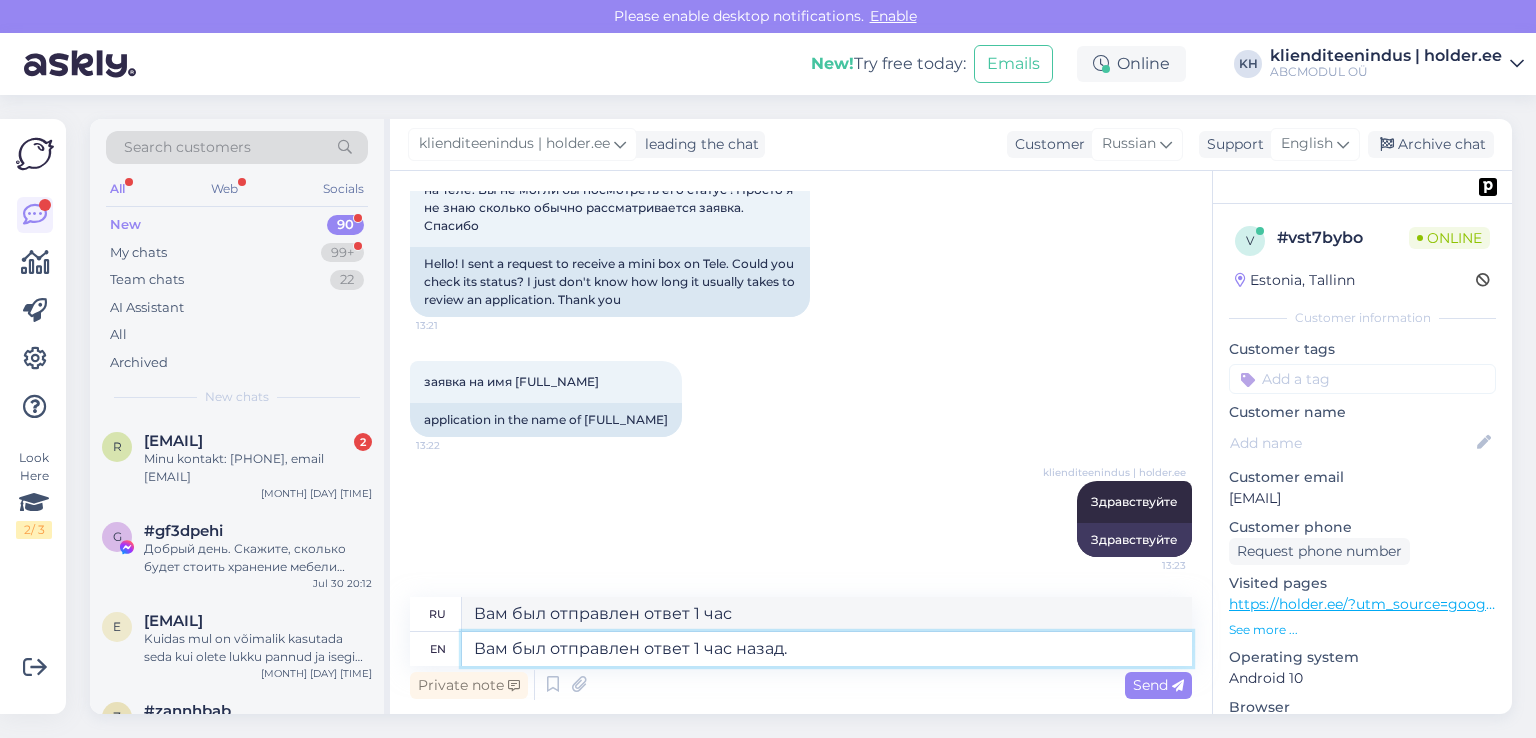 type on "Вам был отправлен ответ 1 час назад." 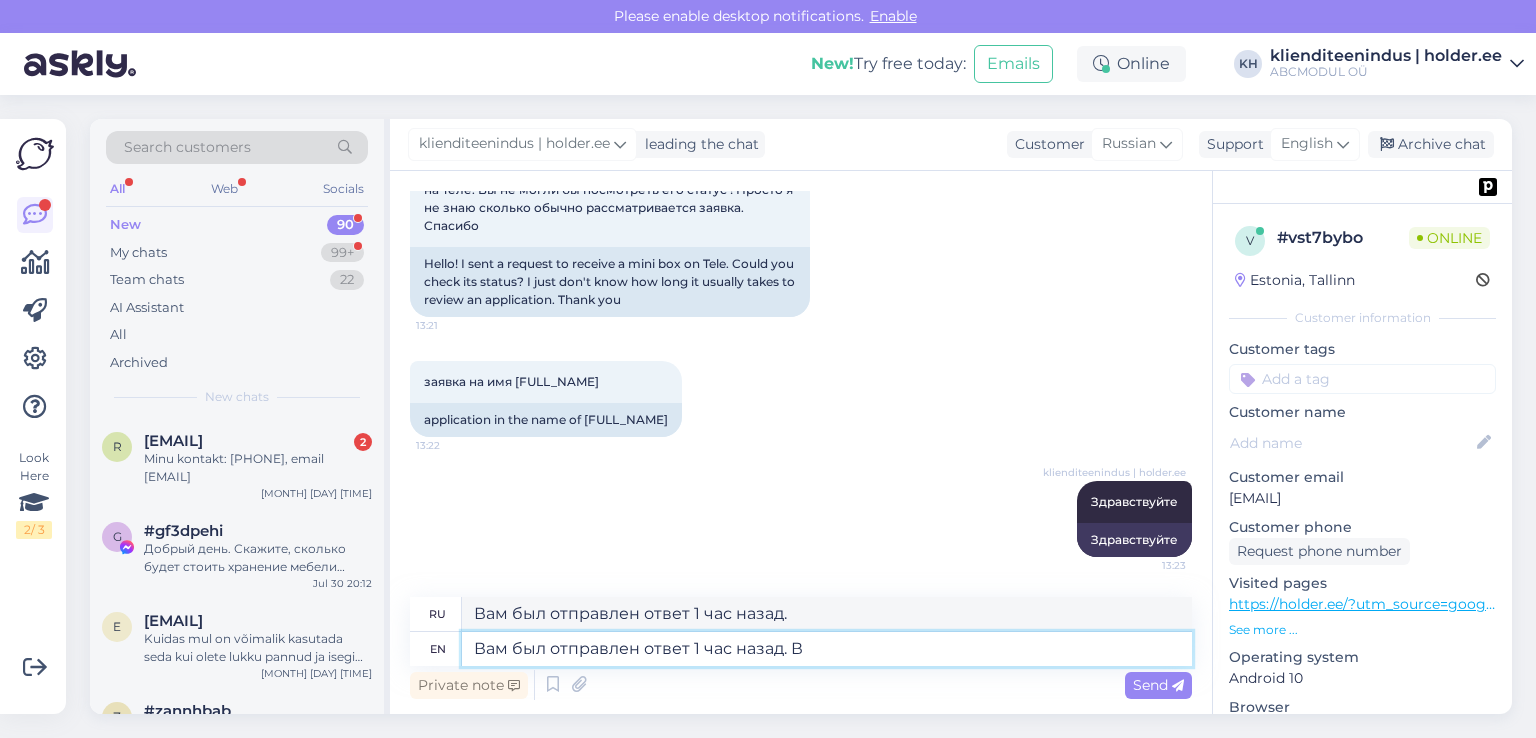 type on "Вам был отправлен ответ 1 час назад. В" 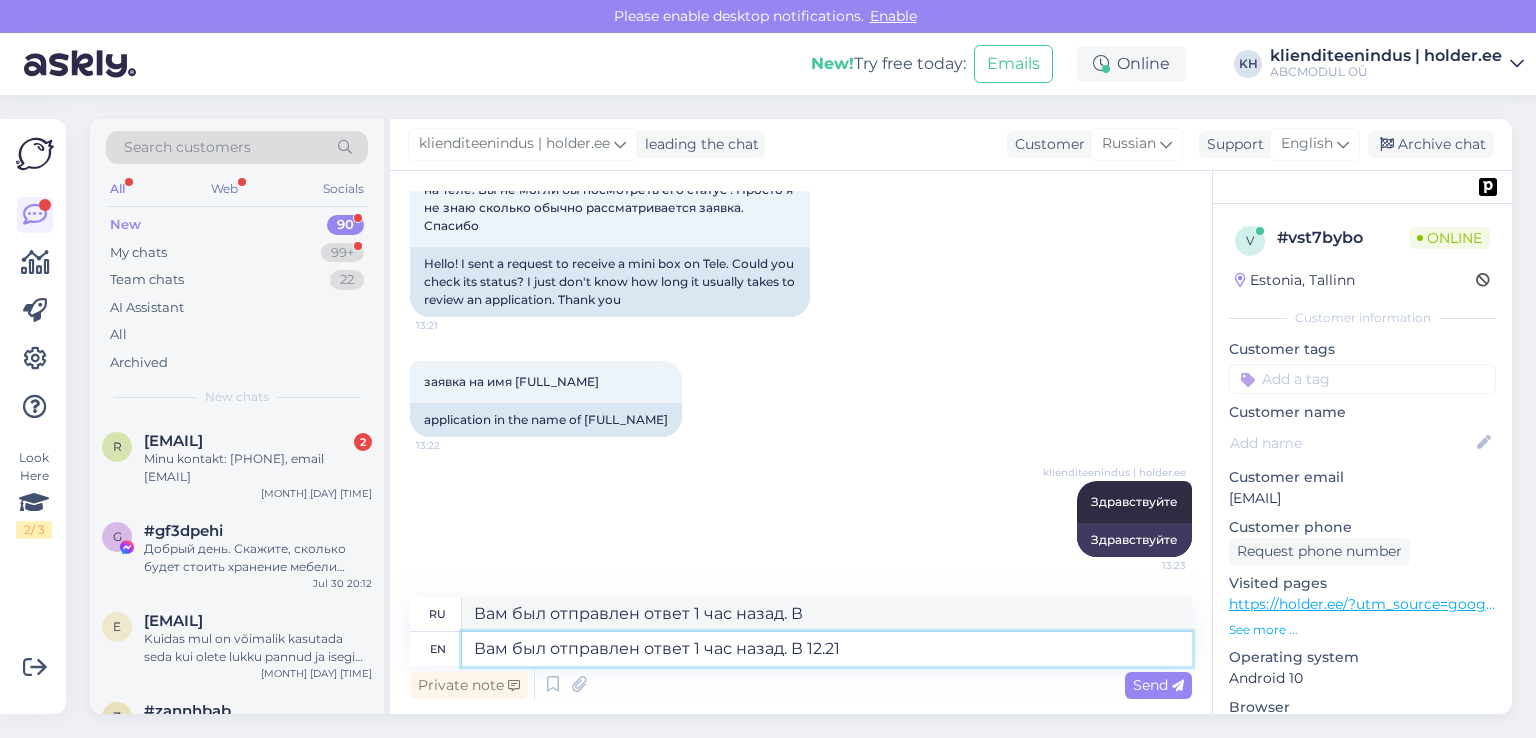 type on "Вам был отправлен ответ 1 час назад. В 12.21 в" 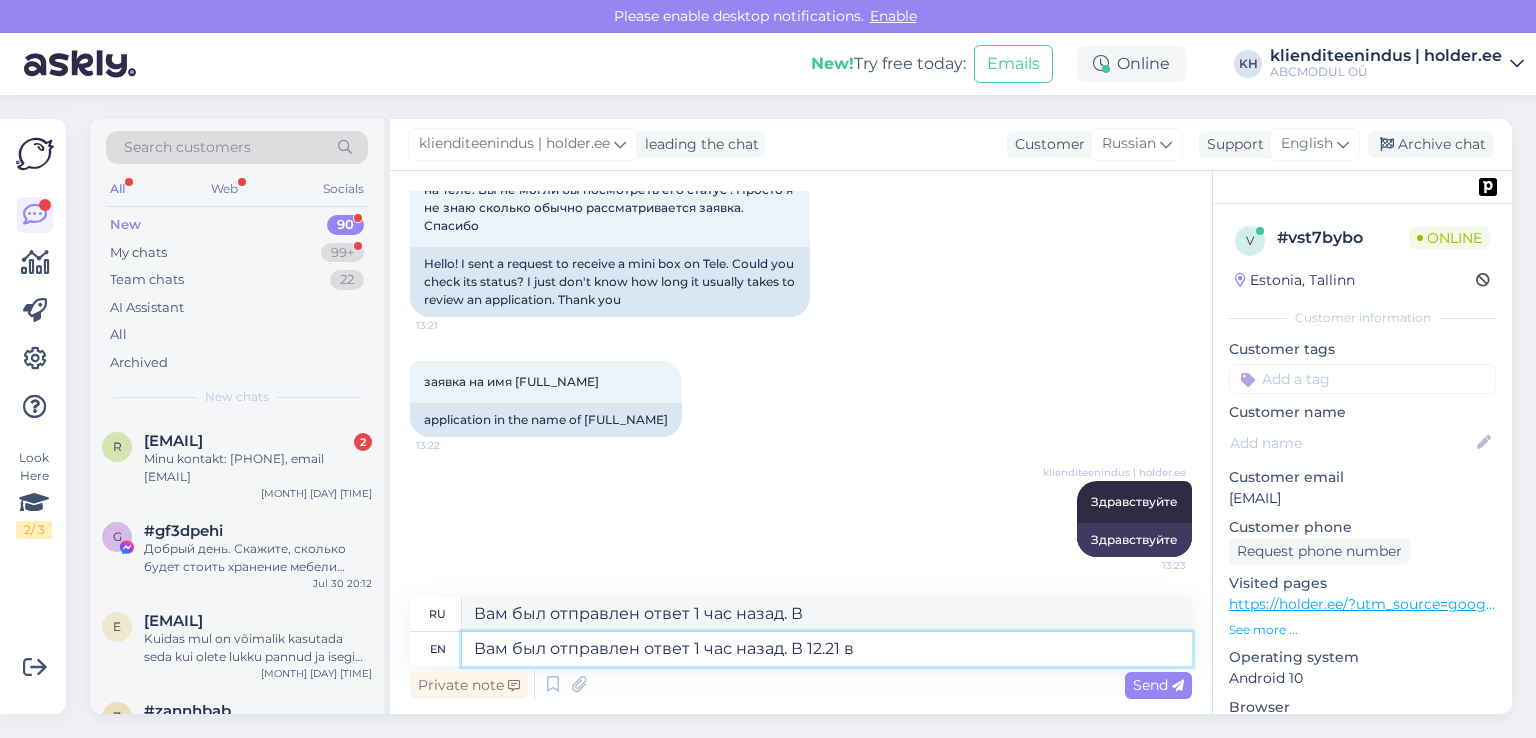 type on "Вам был отправлен ответ 1 час назад. В 12.21" 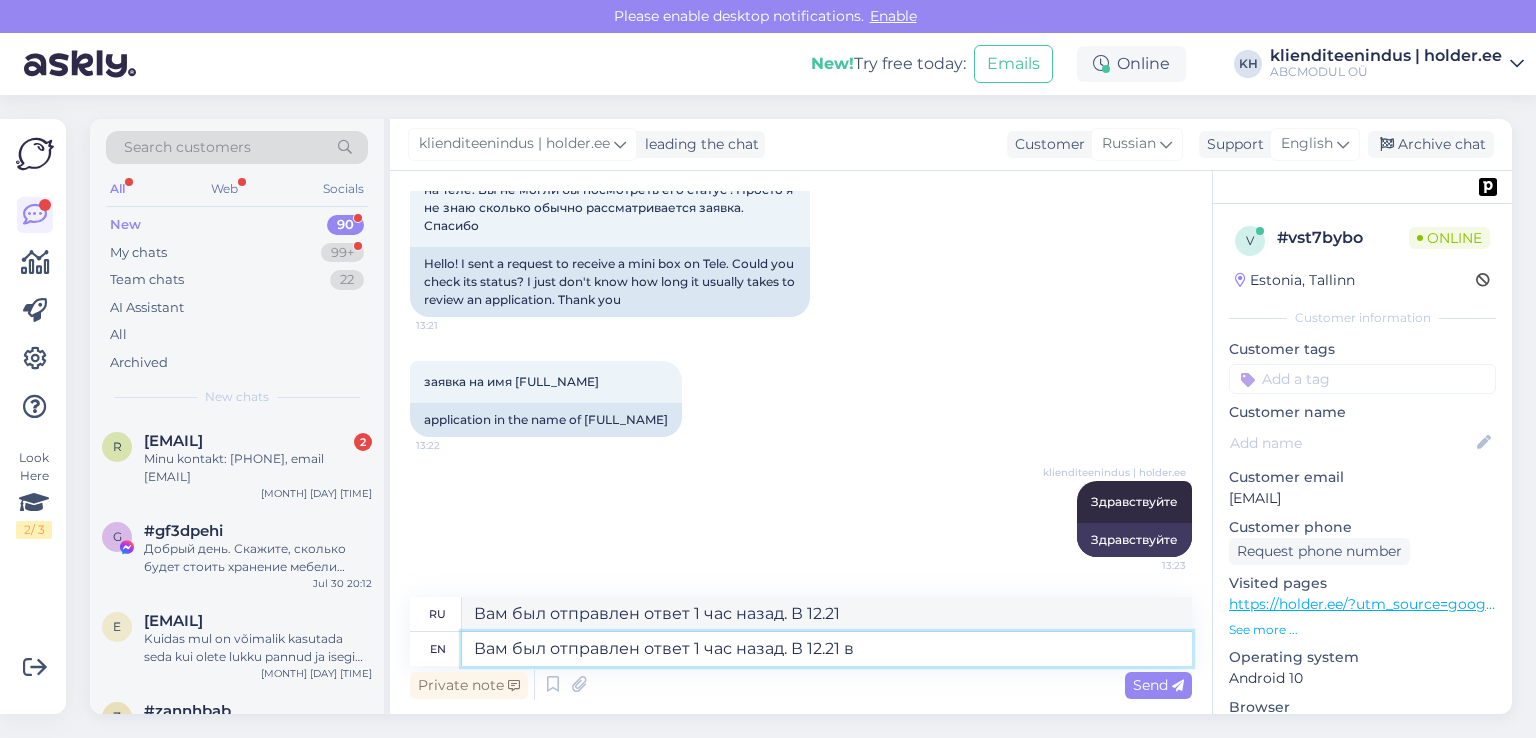 type on "Вам был отправлен ответ 1 час назад. В 12.21 в" 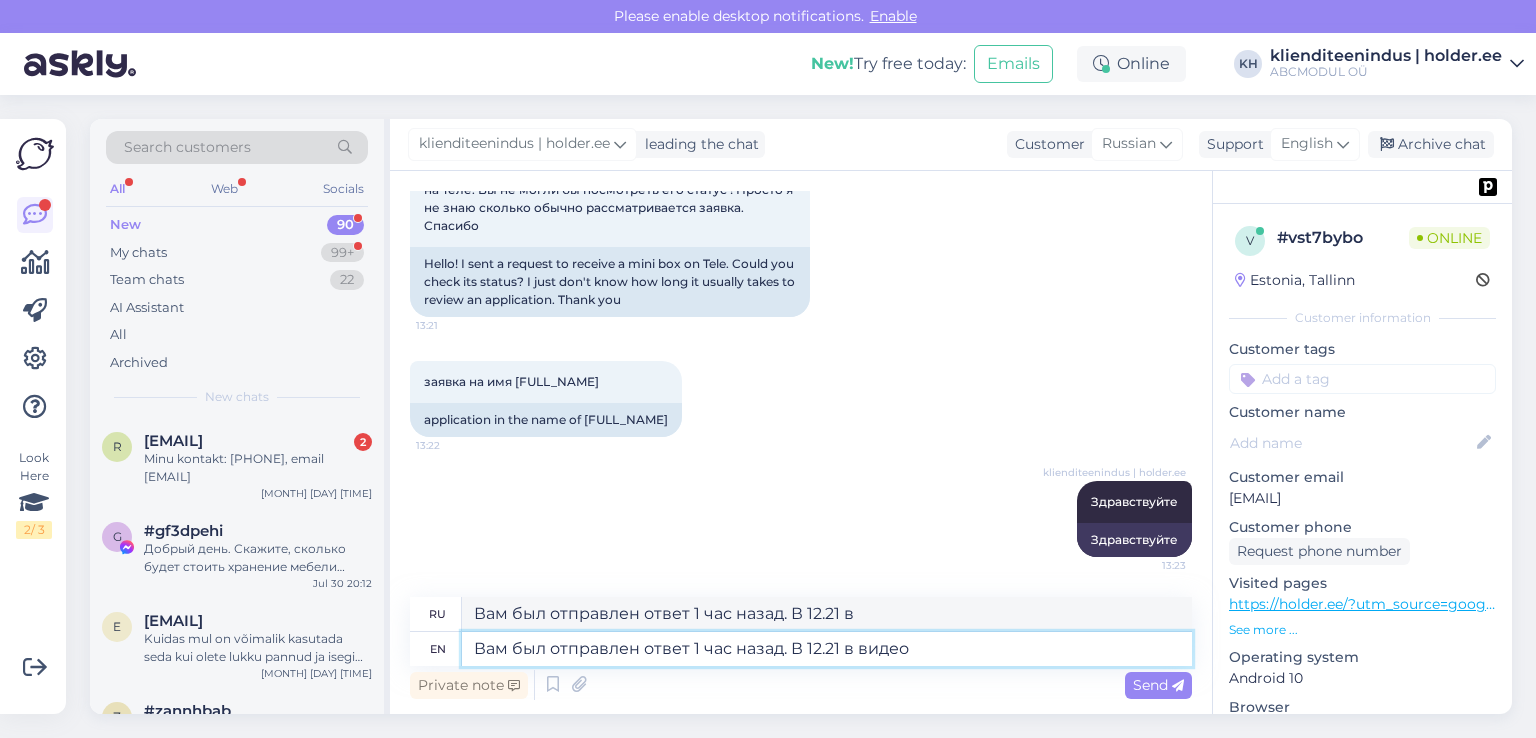 type on "Вам был отправлен ответ 1 час назад. В 12.21 в видео" 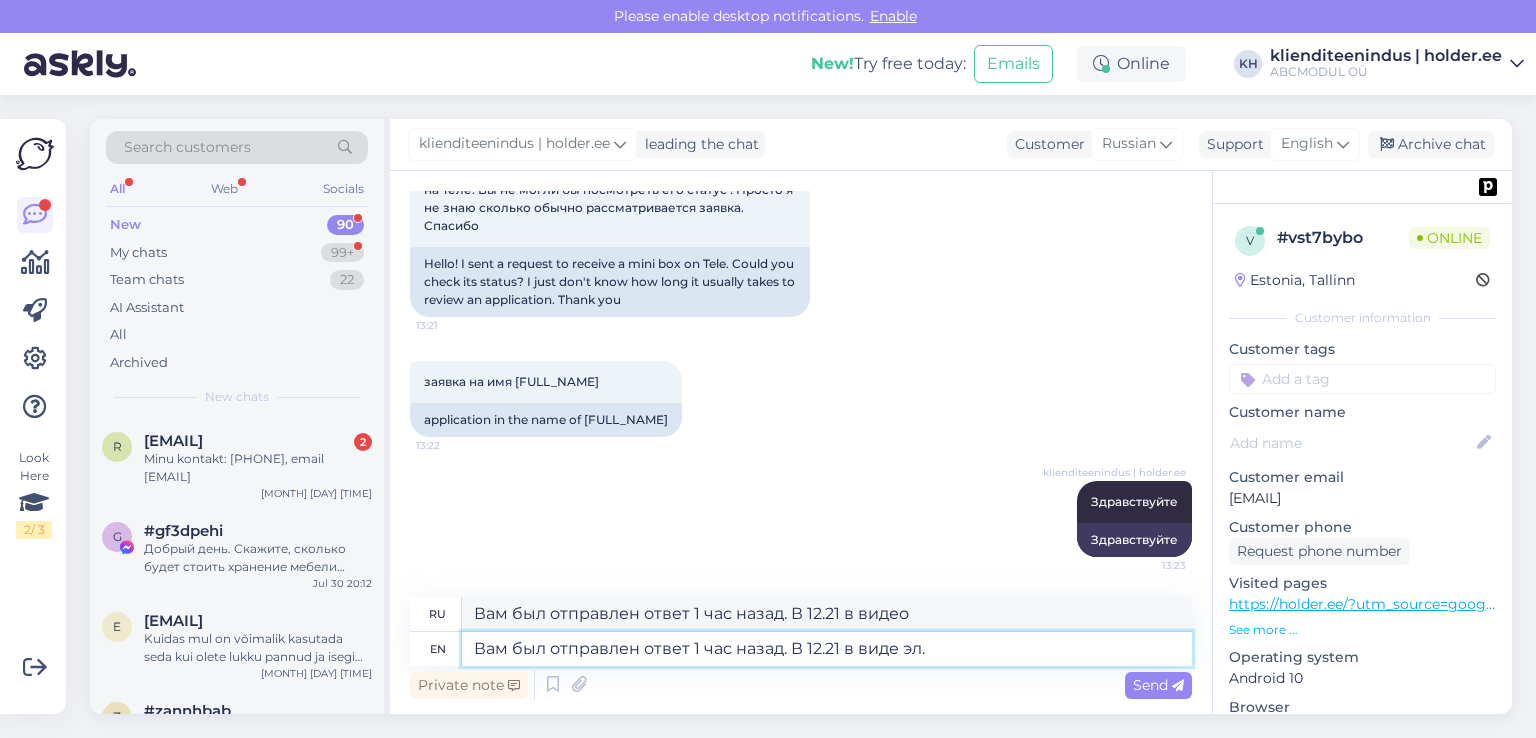 type on "Вам был отправлен ответ 1 час назад. В 12.21 в виде эл." 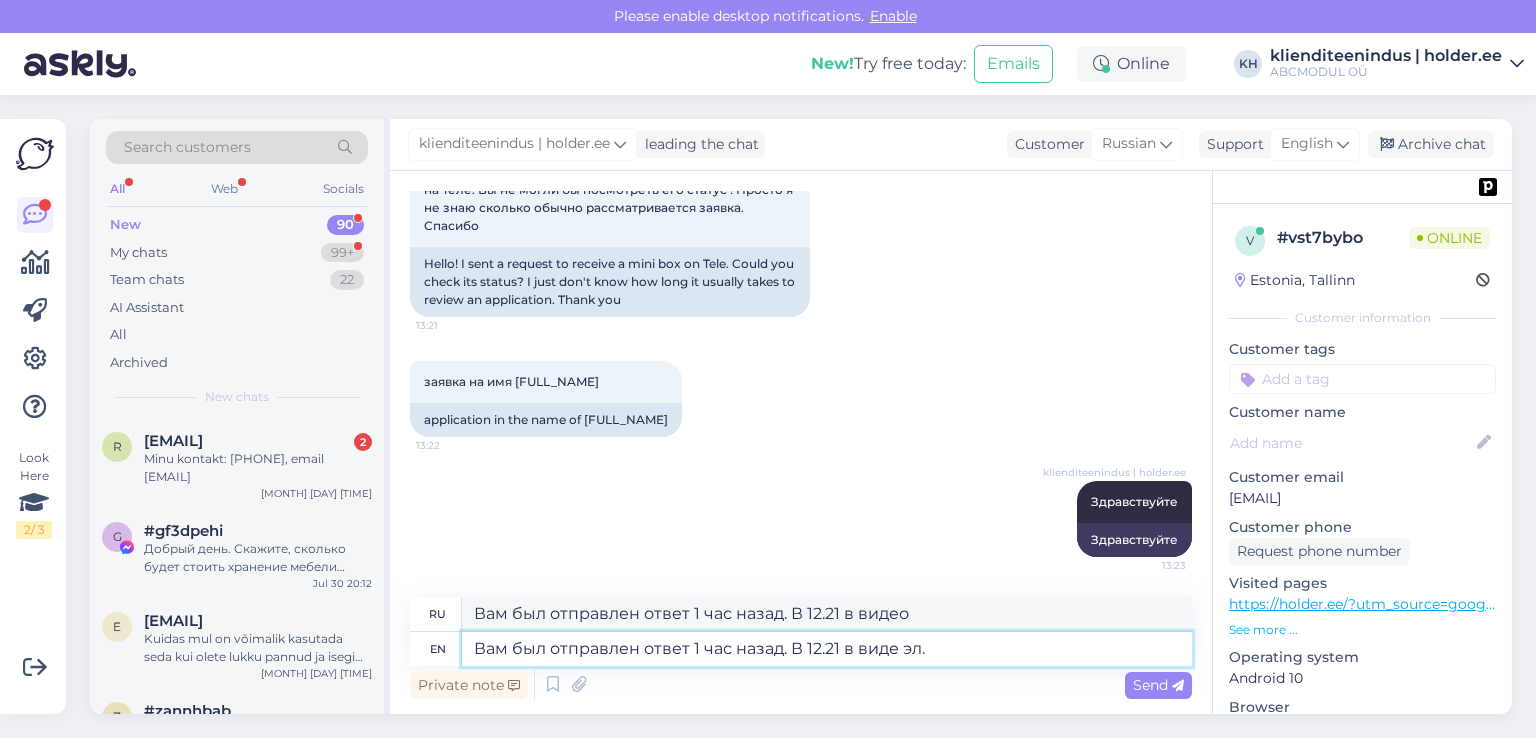type on "Вам был отправлен ответ 1 час назад. В 12.21 в виде эл." 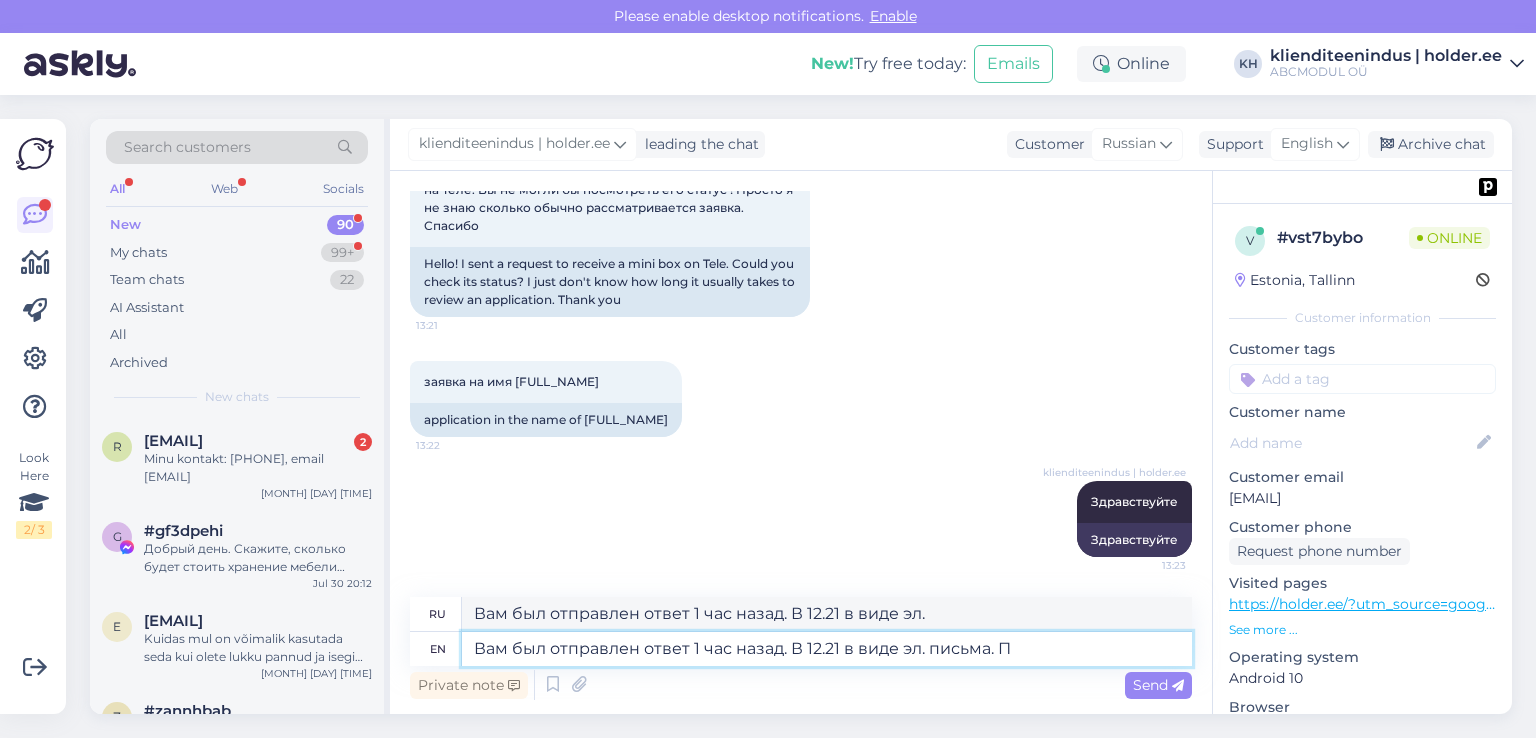 type on "Вам был отправлен ответ 1 час назад. В 12.21 в виде эл. письма. Пр" 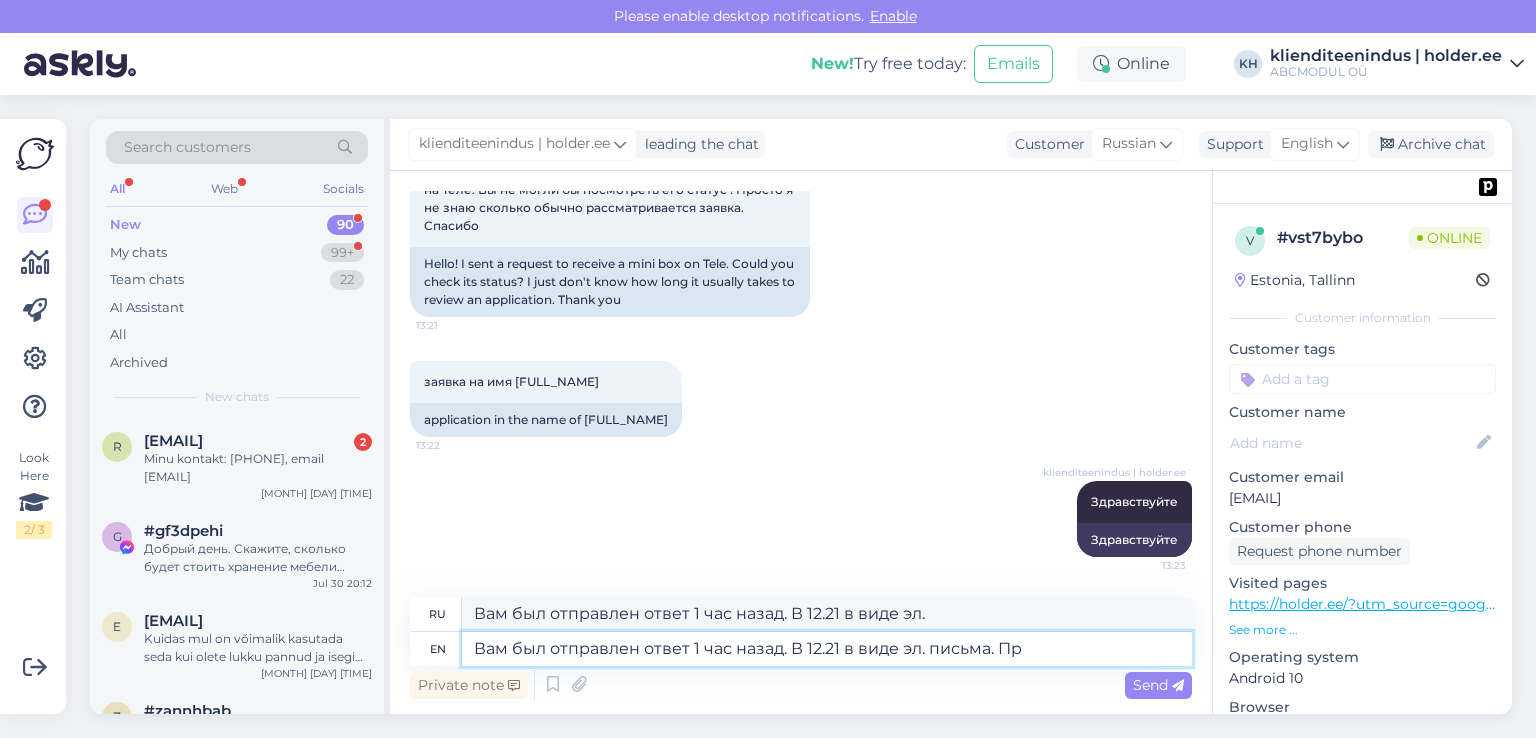 type on "Вам был отправлен ответ 1 час назад. В 12.21 в виде эл. письма." 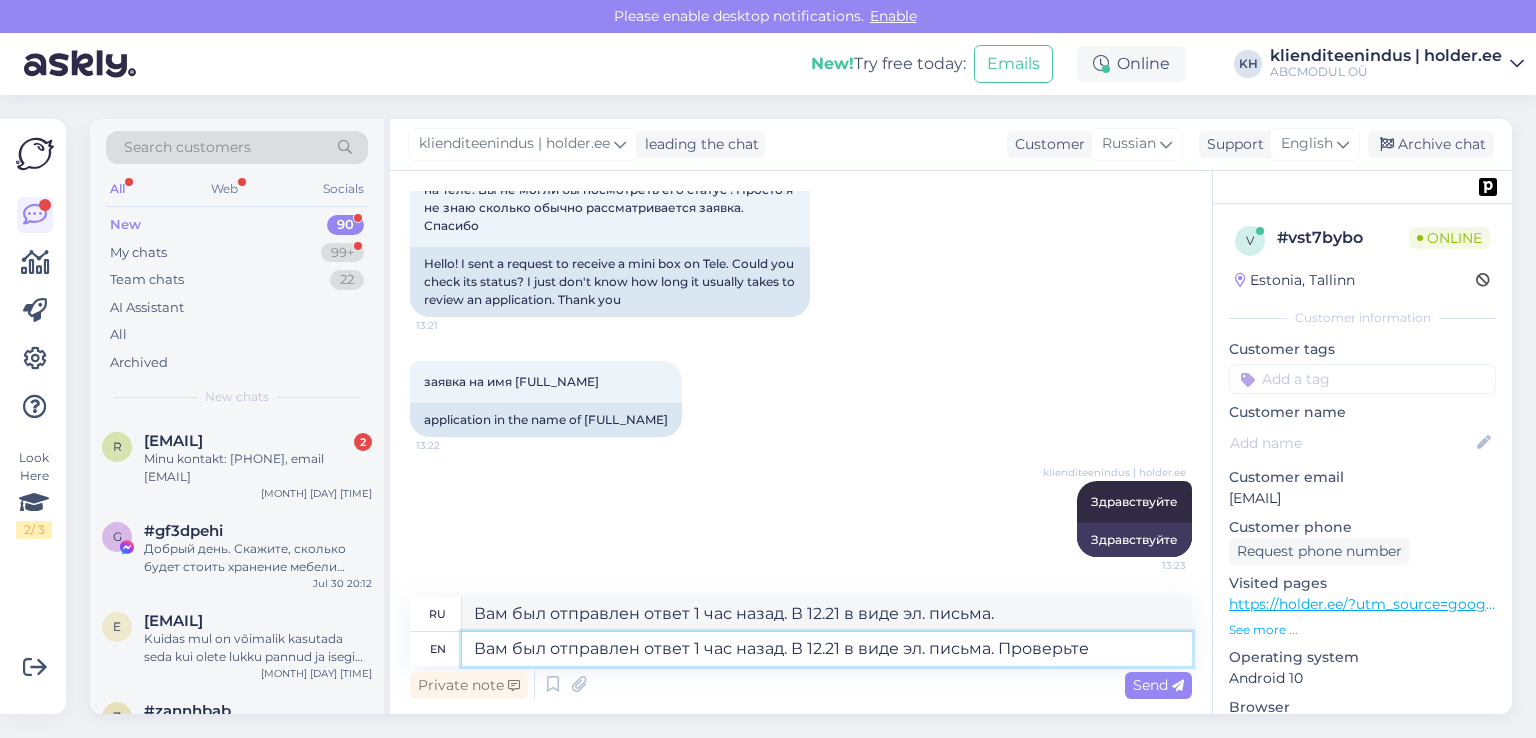 type on "Вам был отправлен ответ 1 час назад. В 12.21 в виде эл. письма. Проверьте с" 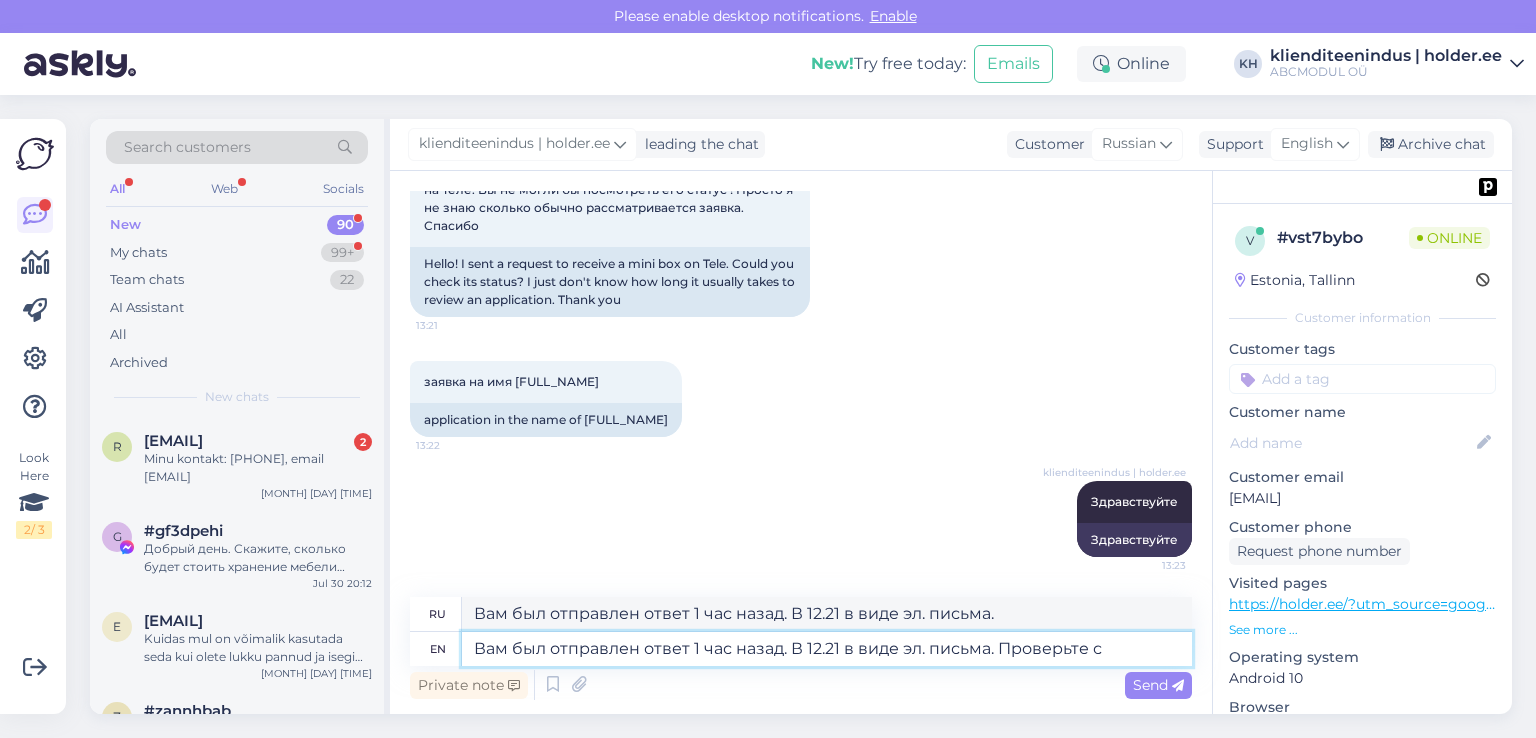 type on "Вам был отправлен ответ 1 час назад. В 12.21 в виде эл. письма. Прорат" 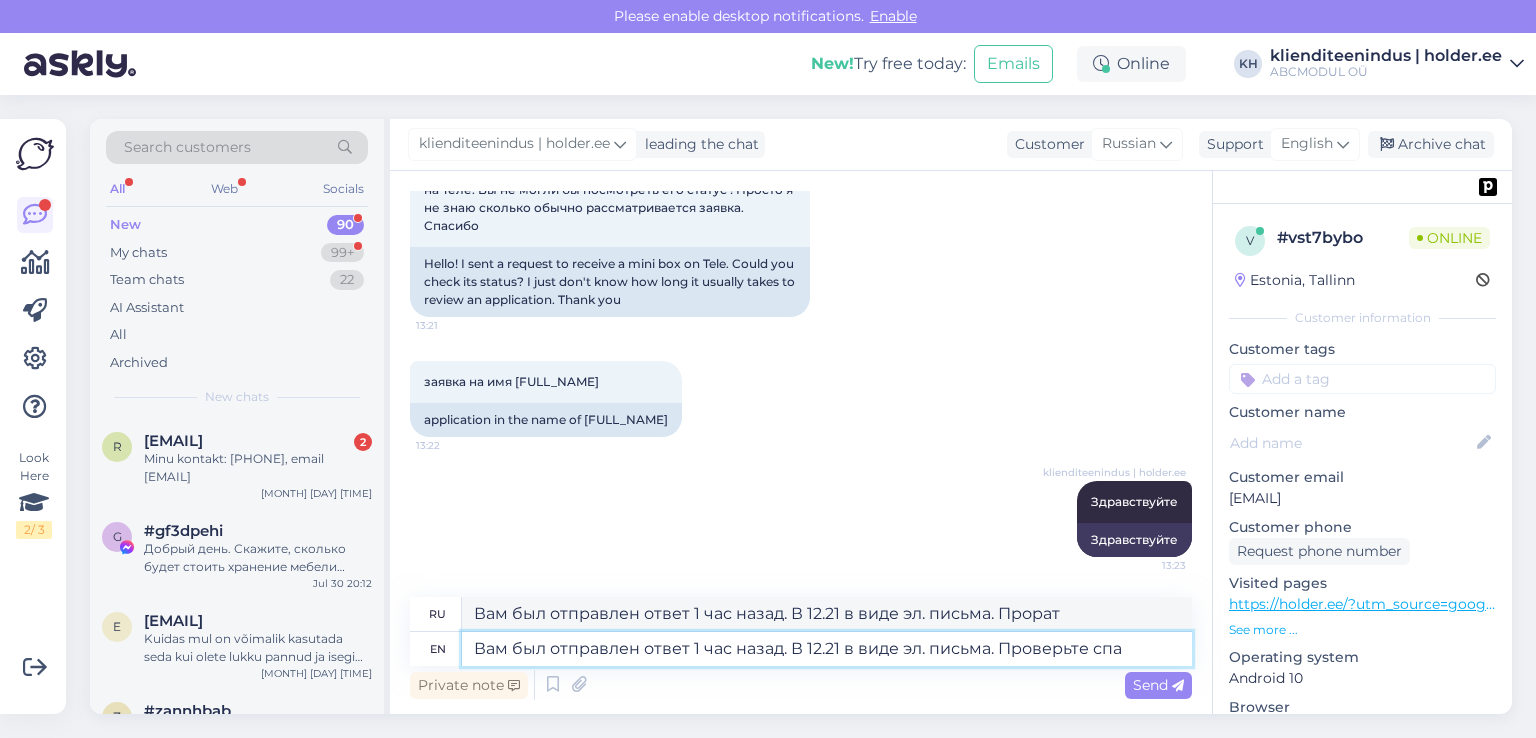 type on "Вам был отправлен ответ 1 час назад. В 12.21 в виде эл. письма. Проверьте спам" 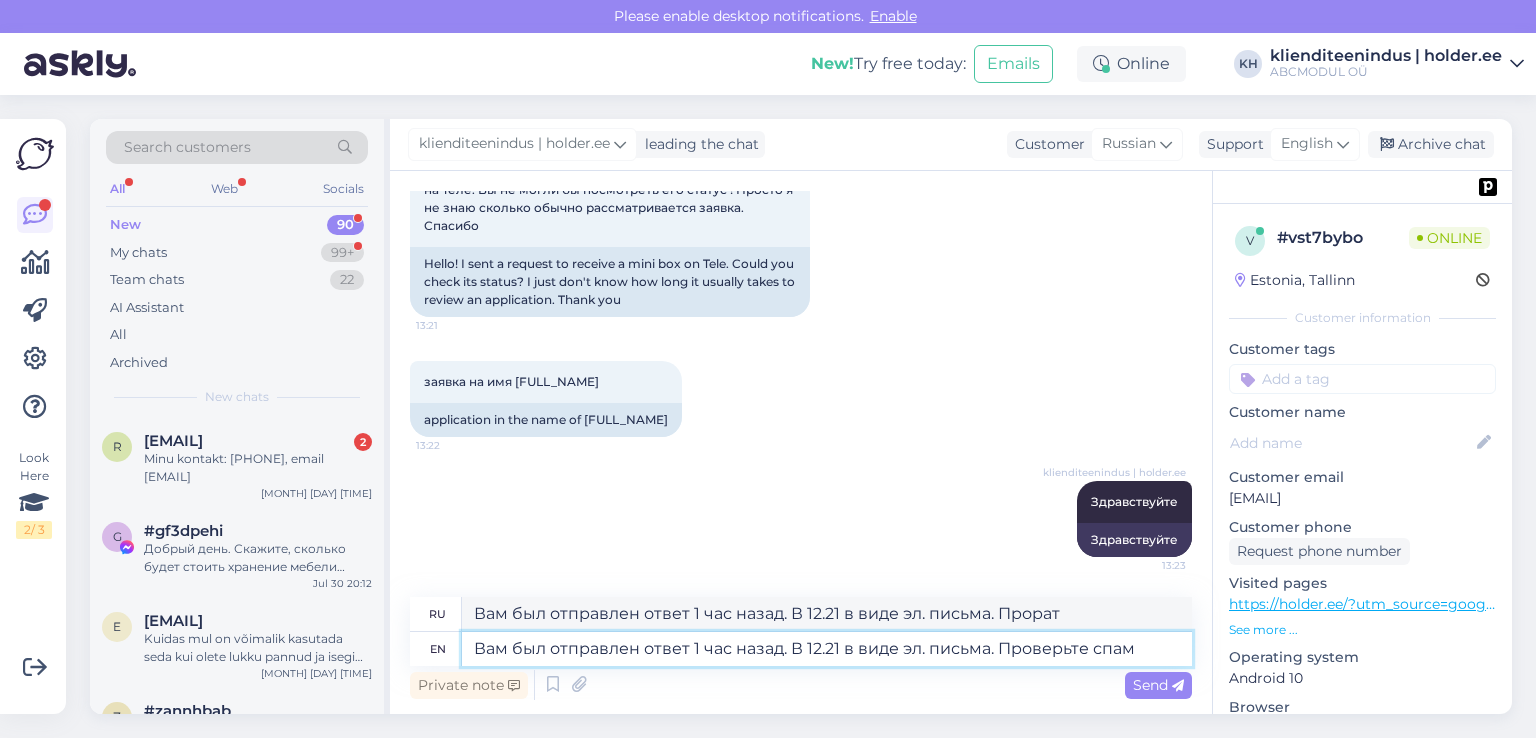 type on "Вам был отправлен ответ 1 час назад. В 12.21 в виде эл. письма. проверять спам" 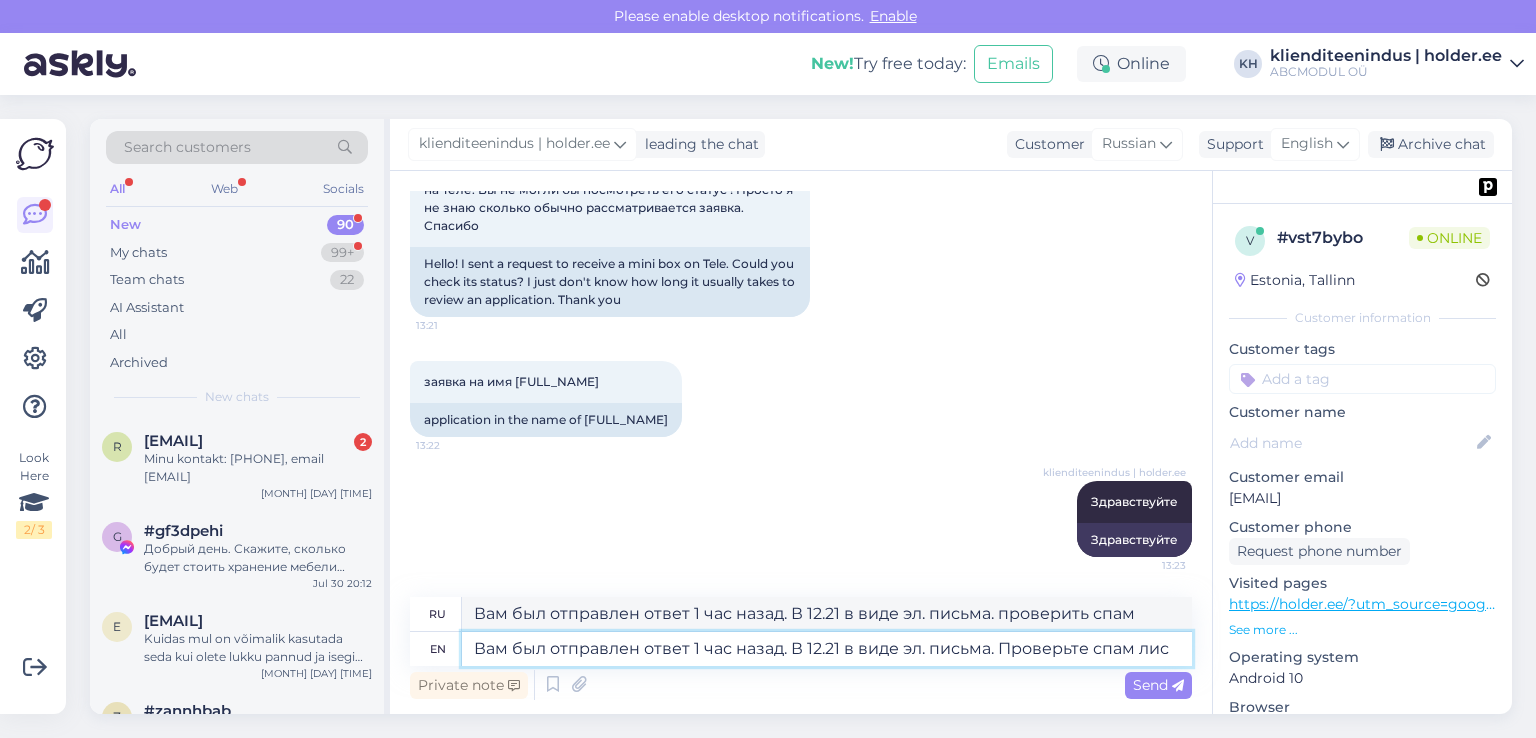 type on "Вам был отправлен ответ 1 час назад. В 12.21 в виде эл. письма. Проверьте спам лист" 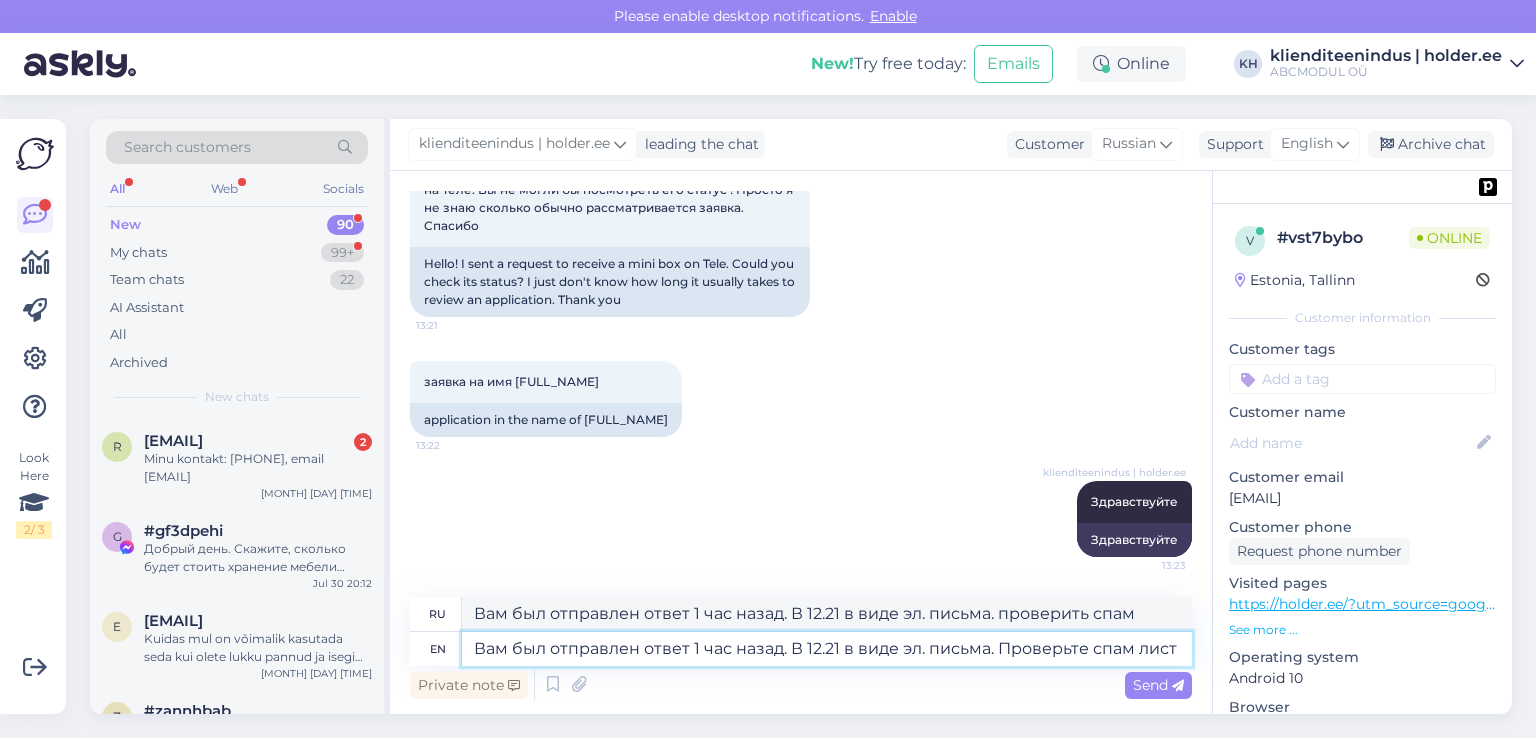 type on "Вам был отправлен ответ 1 час назад. В 12.21 в виде эл. письма. проверить спам-лист" 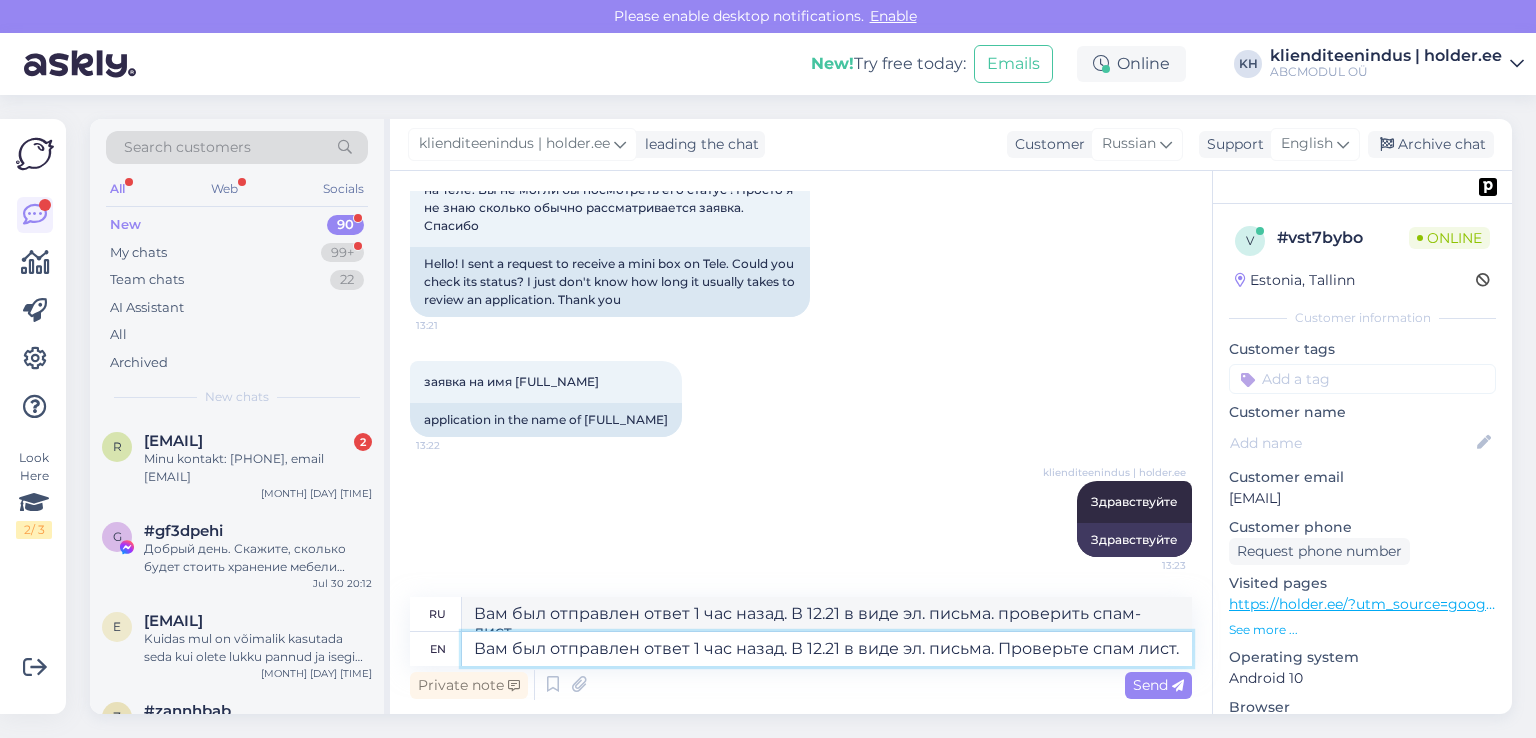 type on "Вам был отправлен ответ 1 час назад. В 12.21 в виде эл. письма. Проверьте спам лист." 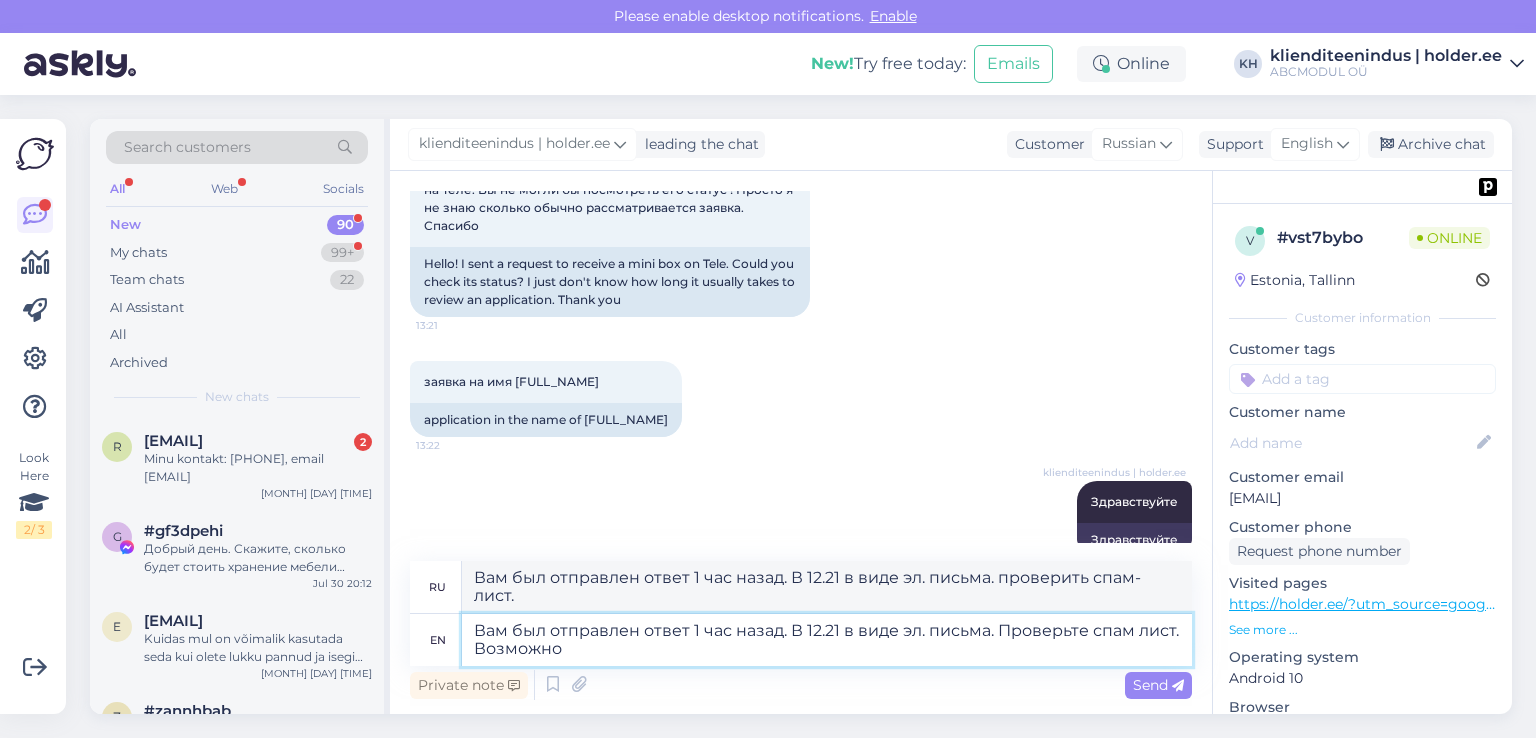 type on "Вам был отправлен ответ 1 час назад. В 12.21 в виде эл. письма. Проверьте спам лист. Возможно" 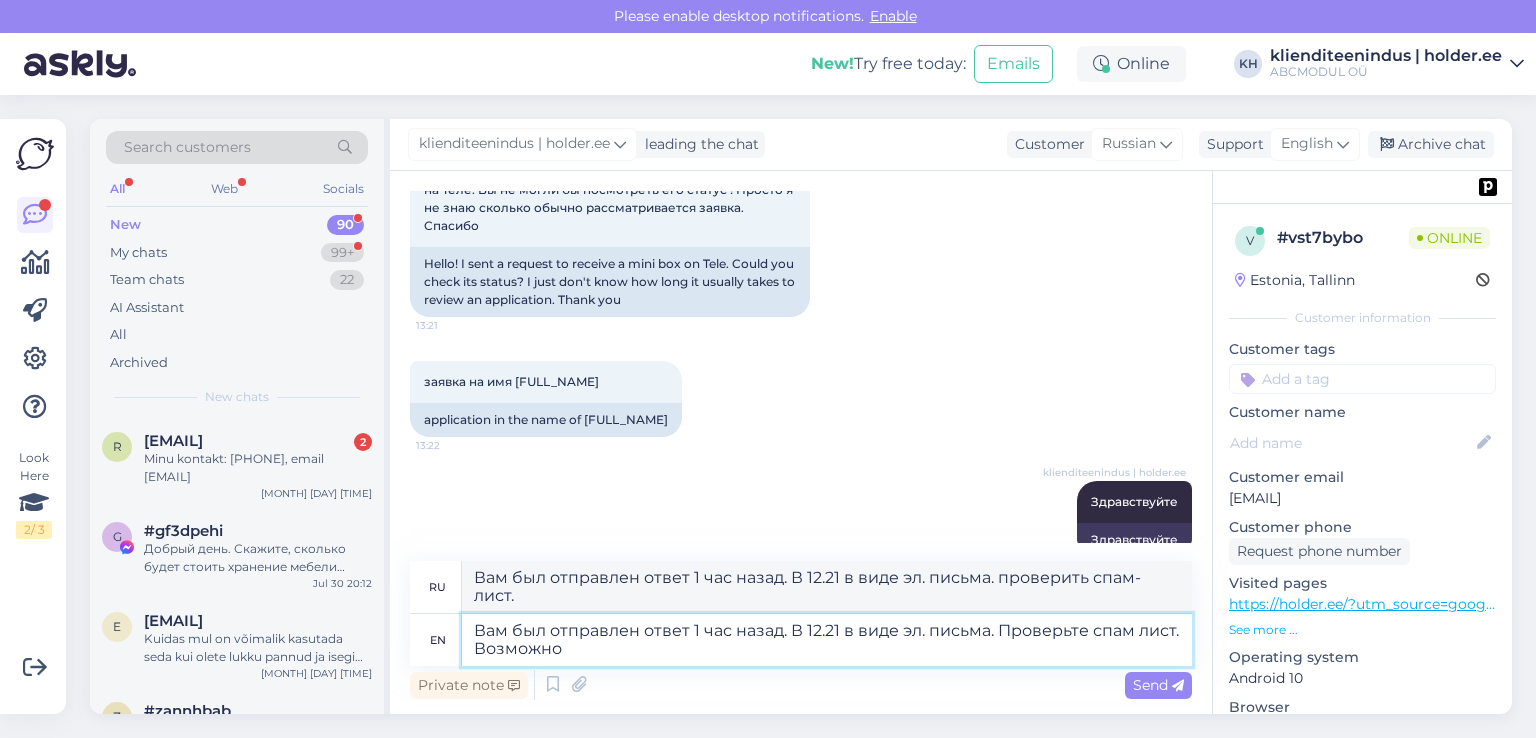 type on "Вам был отправлен ответ 1 час назад. В 12.21 в виде эл. письма. проверить спам-лист. возможно" 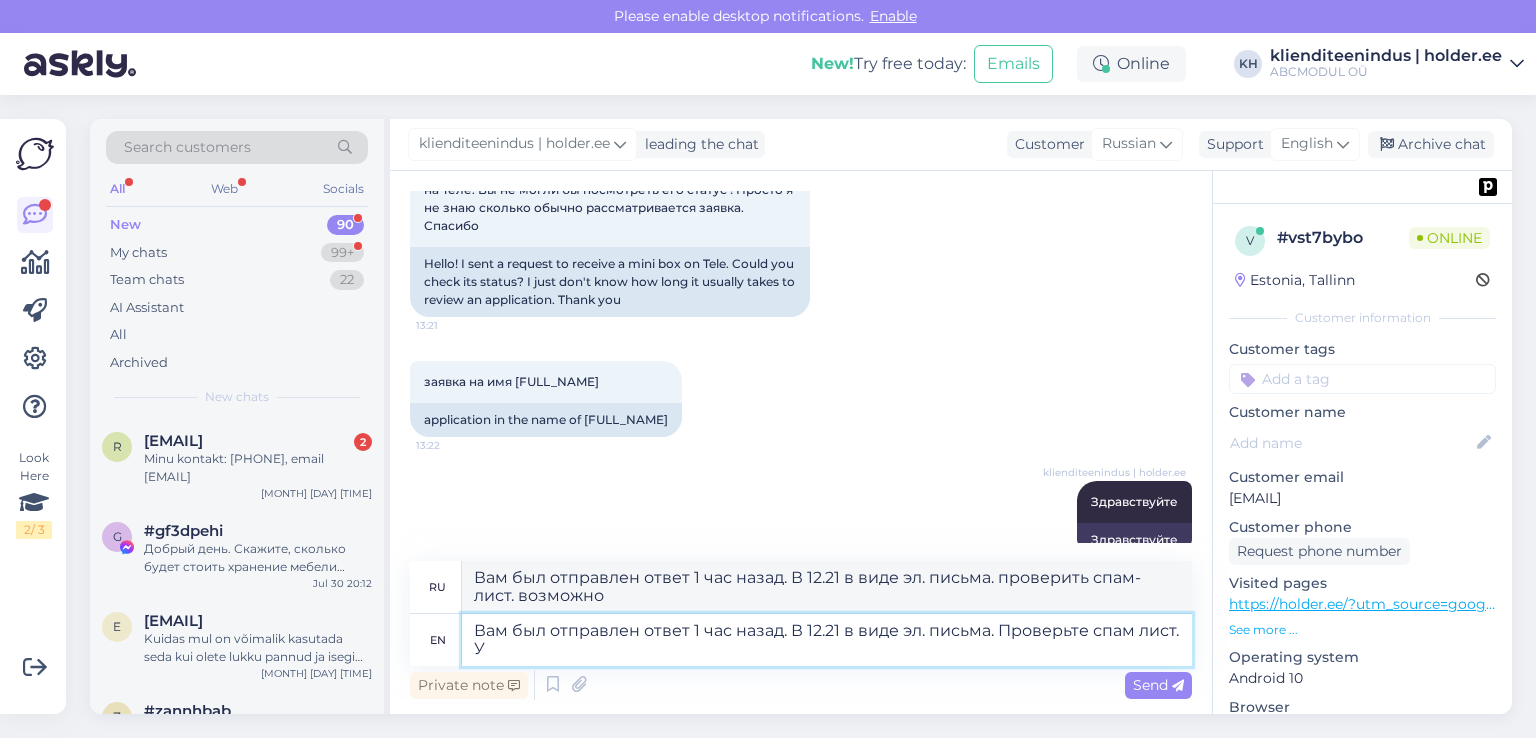 type on "Вам был отправлен ответ 1 час назад. В 12.21 в виде эл. письма. Проверьте спам лист. Возможно" 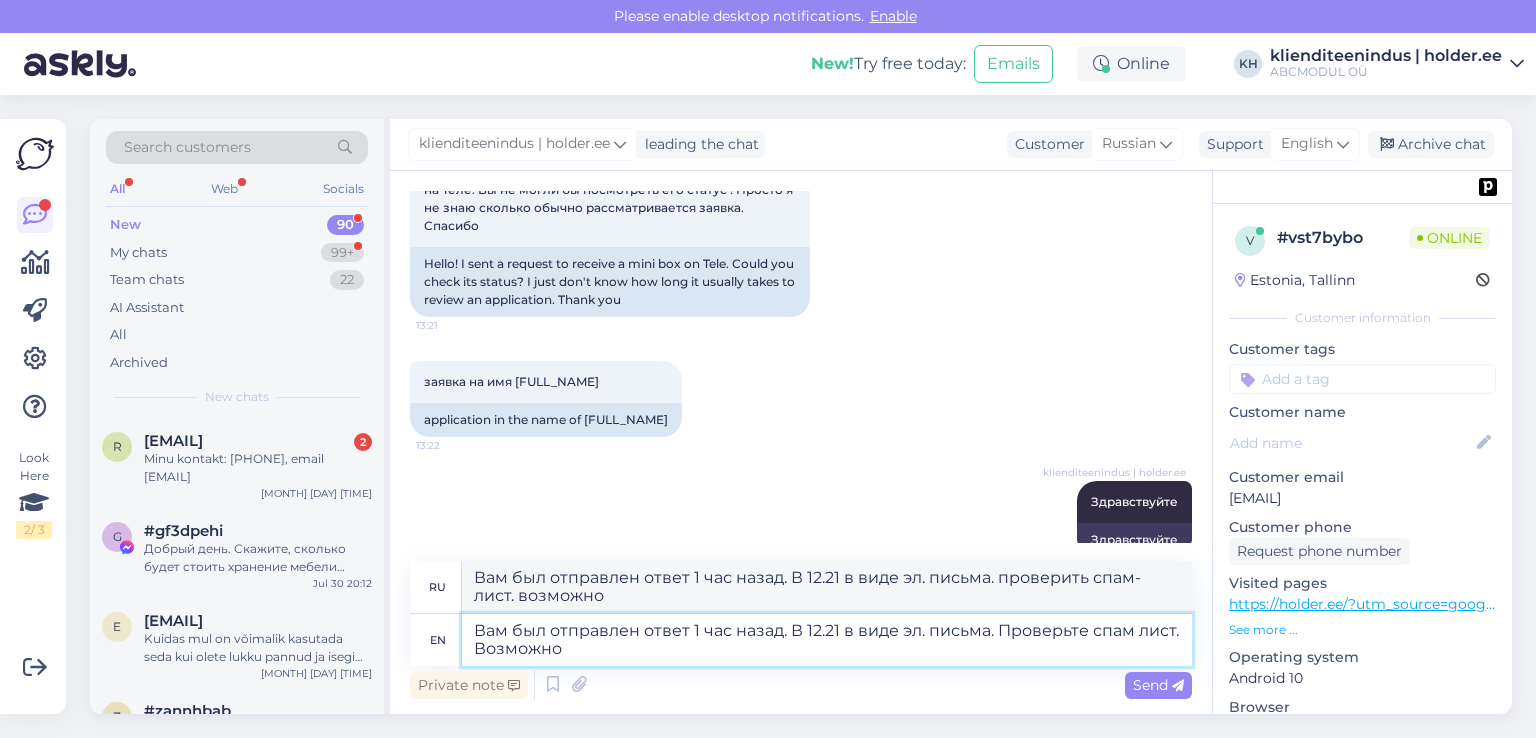 type on "Вам был отправлен ответ 1 час назад. В 12.21 в виде эл. письма. проверить спам-лист. возможно уш" 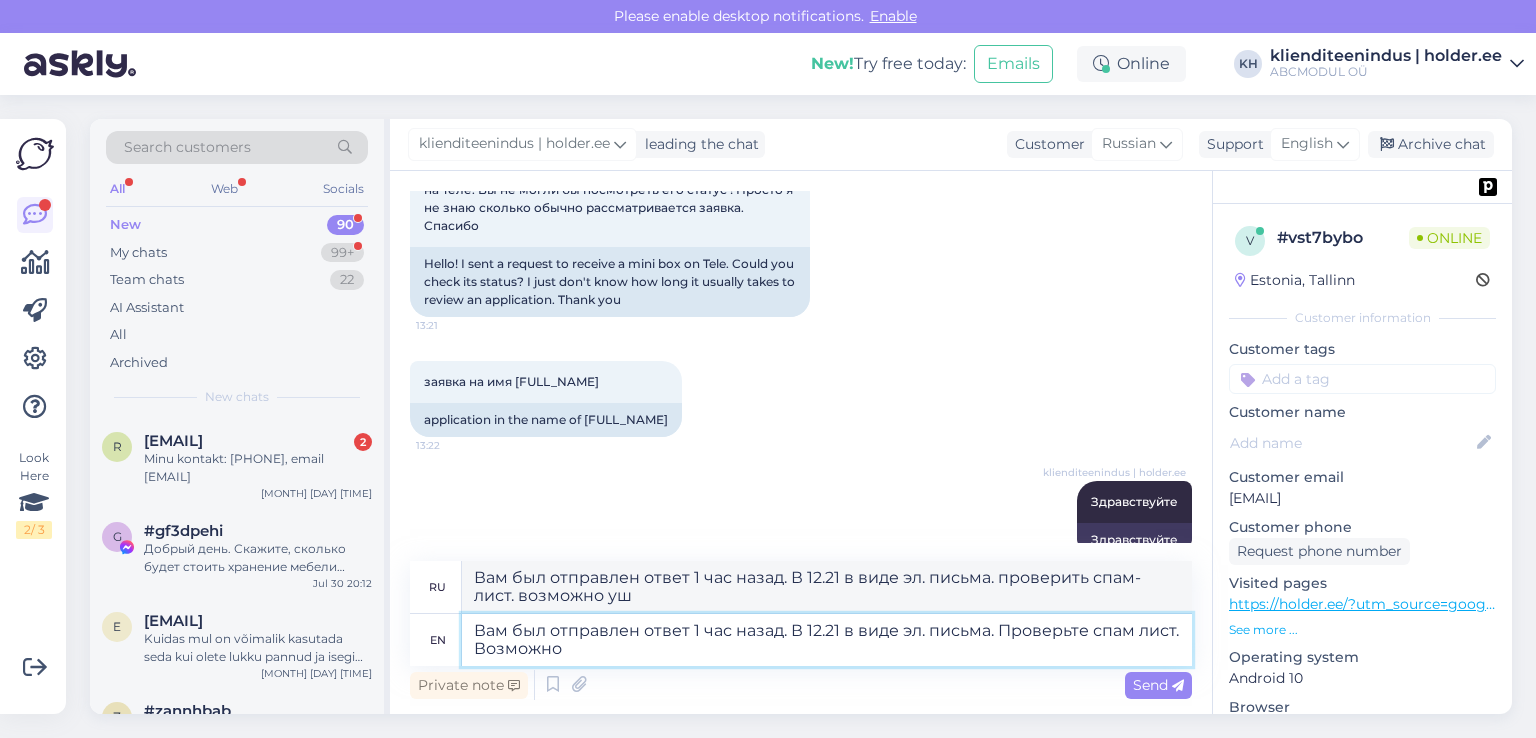 type on "Вам был отправлен ответ 1 час назад. В 12.21 в виде эл. письма. Проверьте спам лист. Возможно" 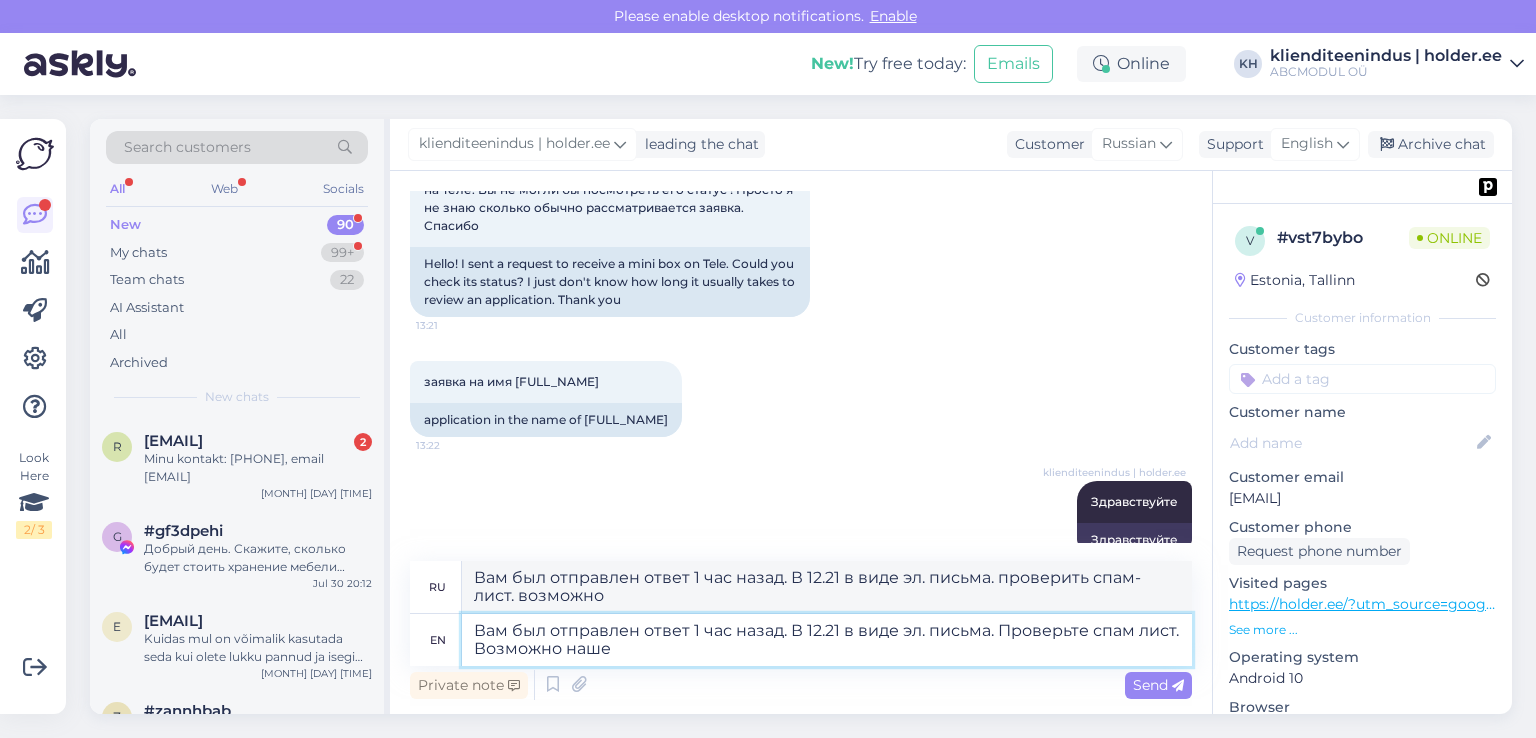 type on "Вам был отправлен ответ 1 час назад. В 12.21 в виде эл. письма. Проверьте спам лист. Возможно наше" 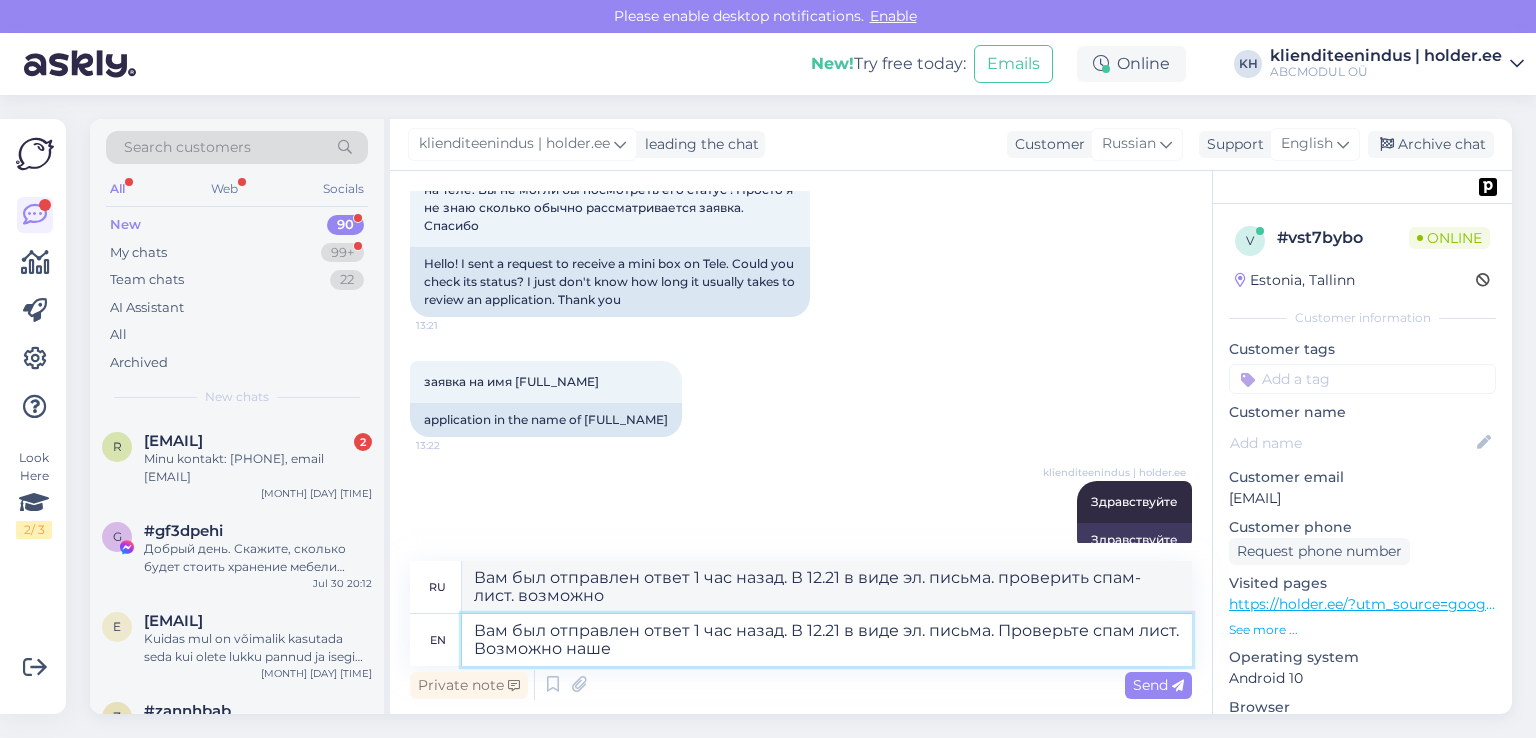 type on "Вам был отправлен ответ 1 час назад. В 12.21 в виде эл. письма. проверить спам-лист. Возможно наш" 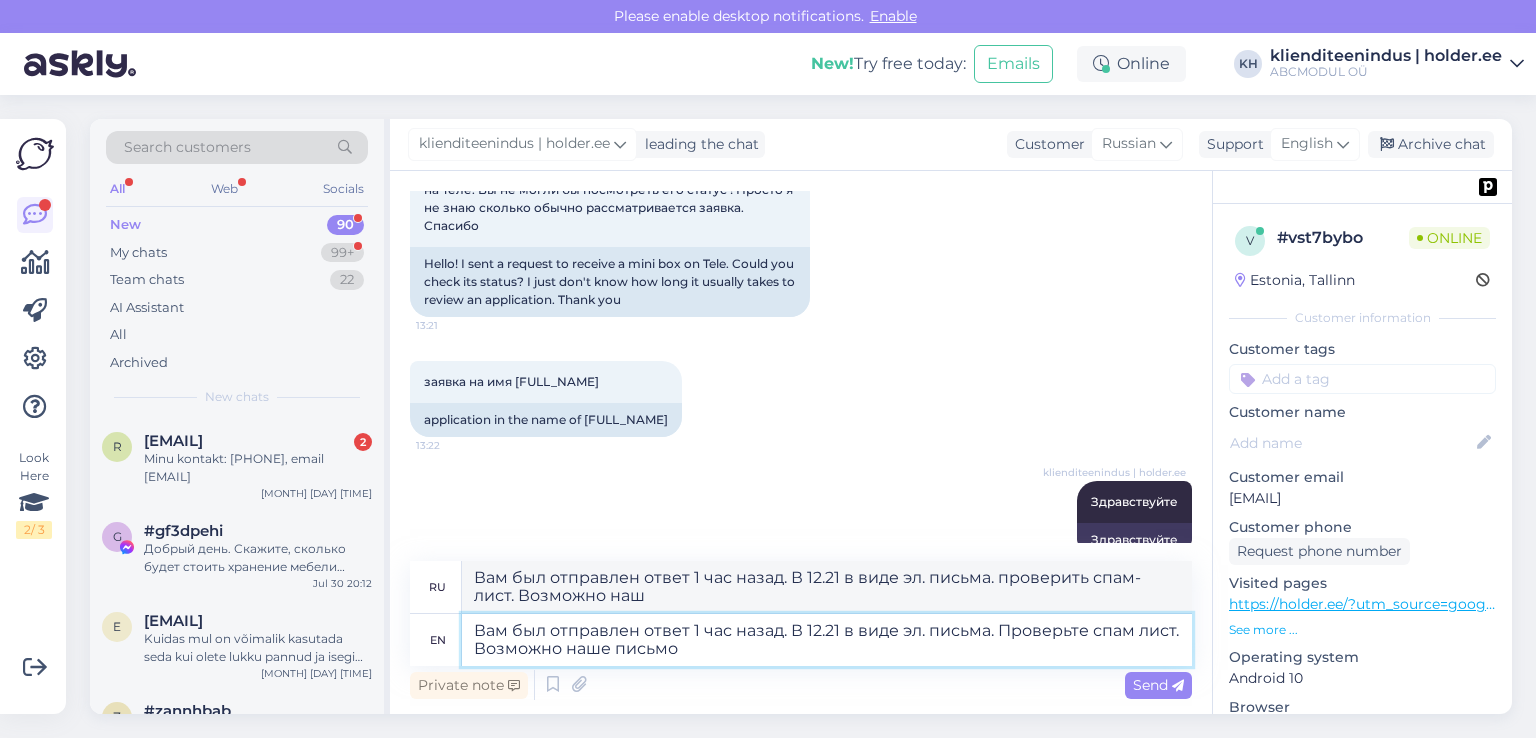 type on "Вам был отправлен ответ 1 час назад. В 12.21 в виде эл. письма. Проверьте спам лист. Возможно наше письмо" 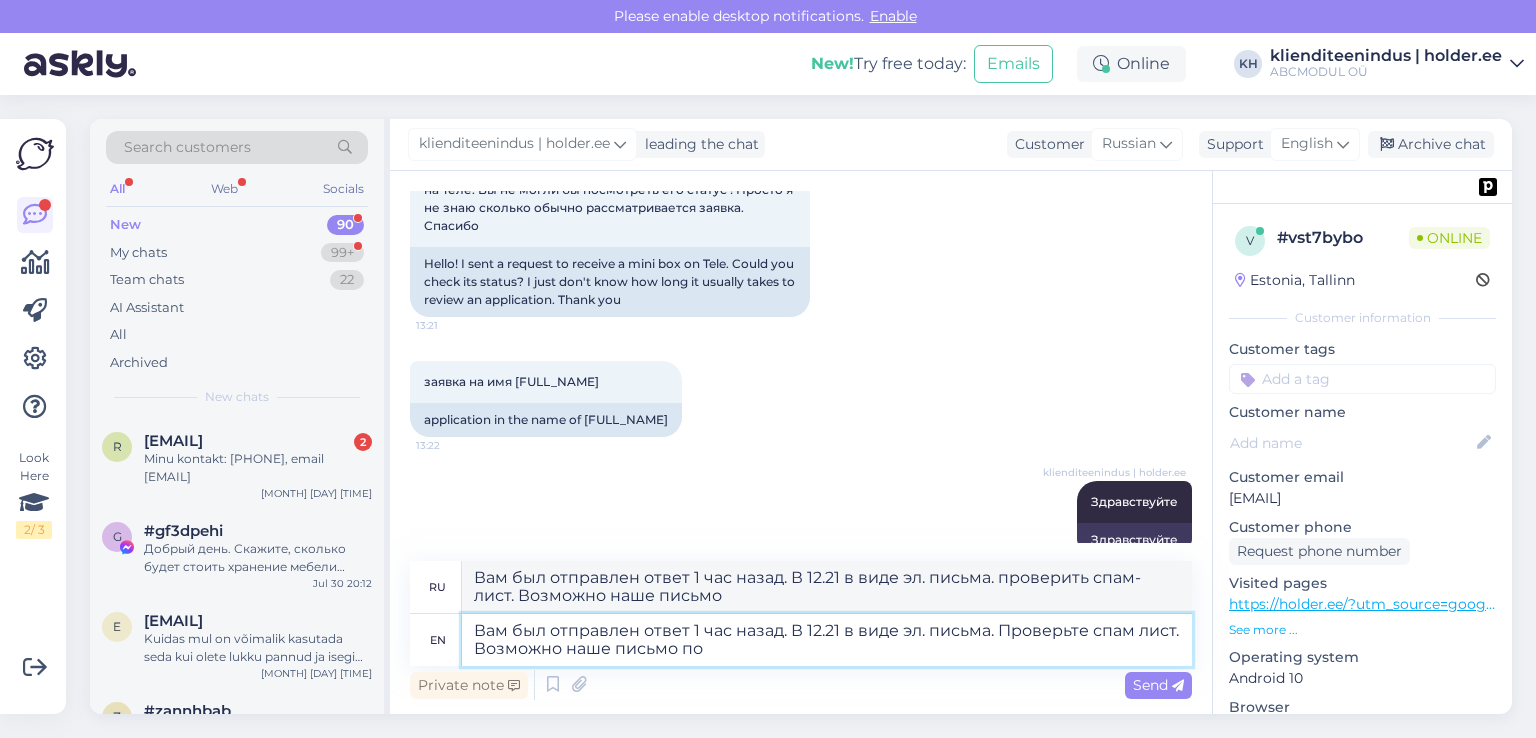 type on "Вам был отправлен ответ 1 час назад. В 12.21 в виде эл. письма. Проверьте спам лист. Возможно наше письмо поп" 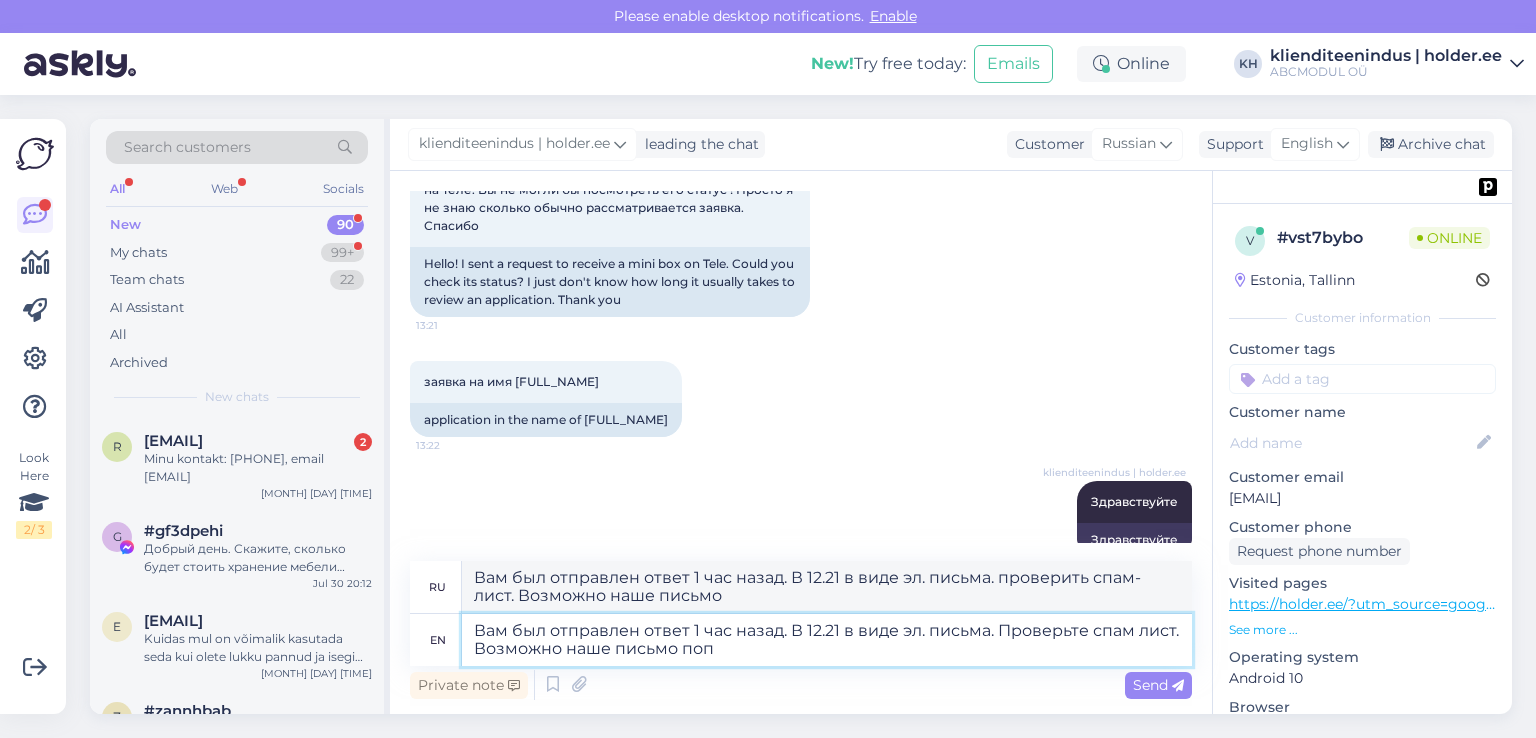 type on "Вам был отправлен ответ 1 час назад. В 12.21 в виде эл. письма. проверить спам-лист. Возможно наше письмо по" 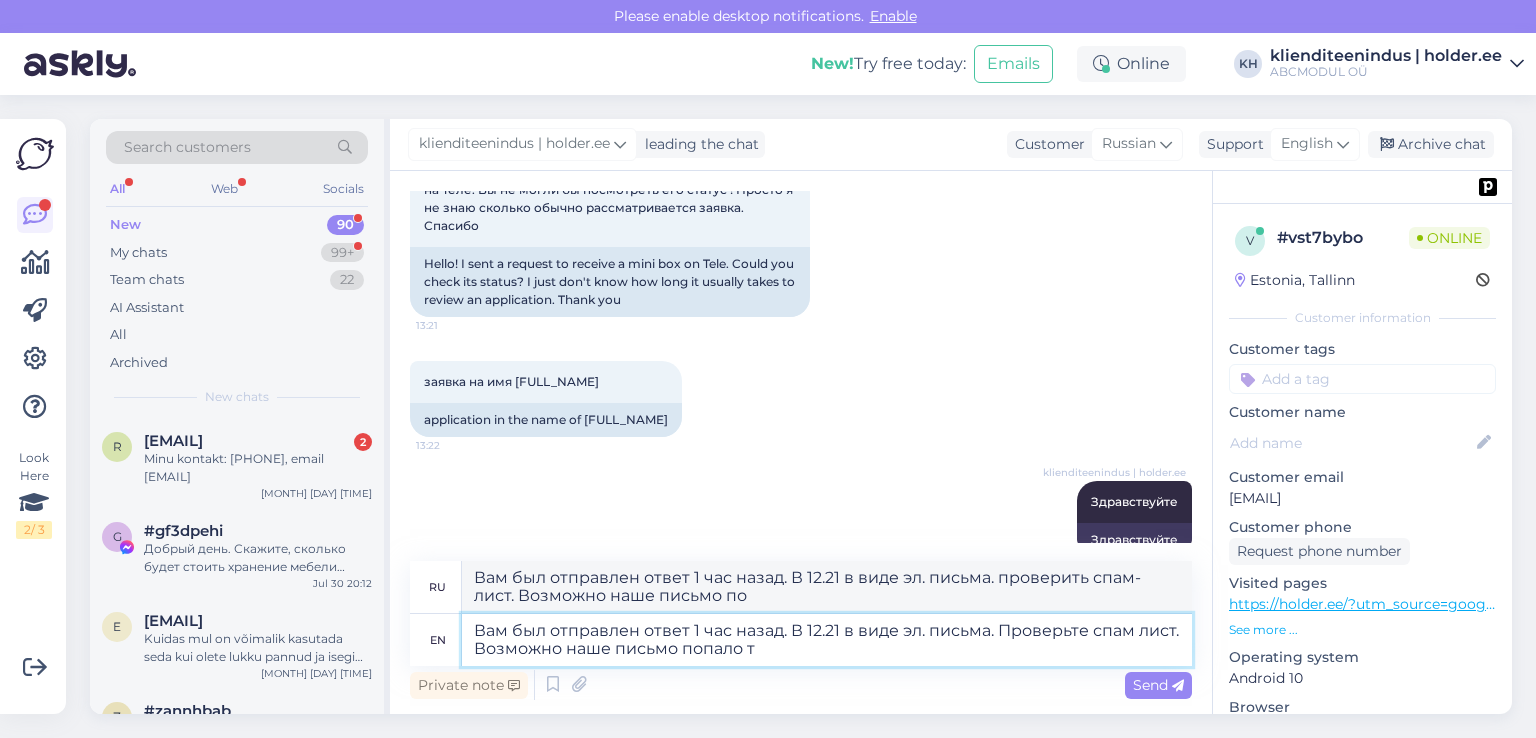 type on "Вам был отправлен ответ 1 час назад. В 12.21 в виде эл. письма. Проверьте спам лист. Возможно наше письмо попало ту" 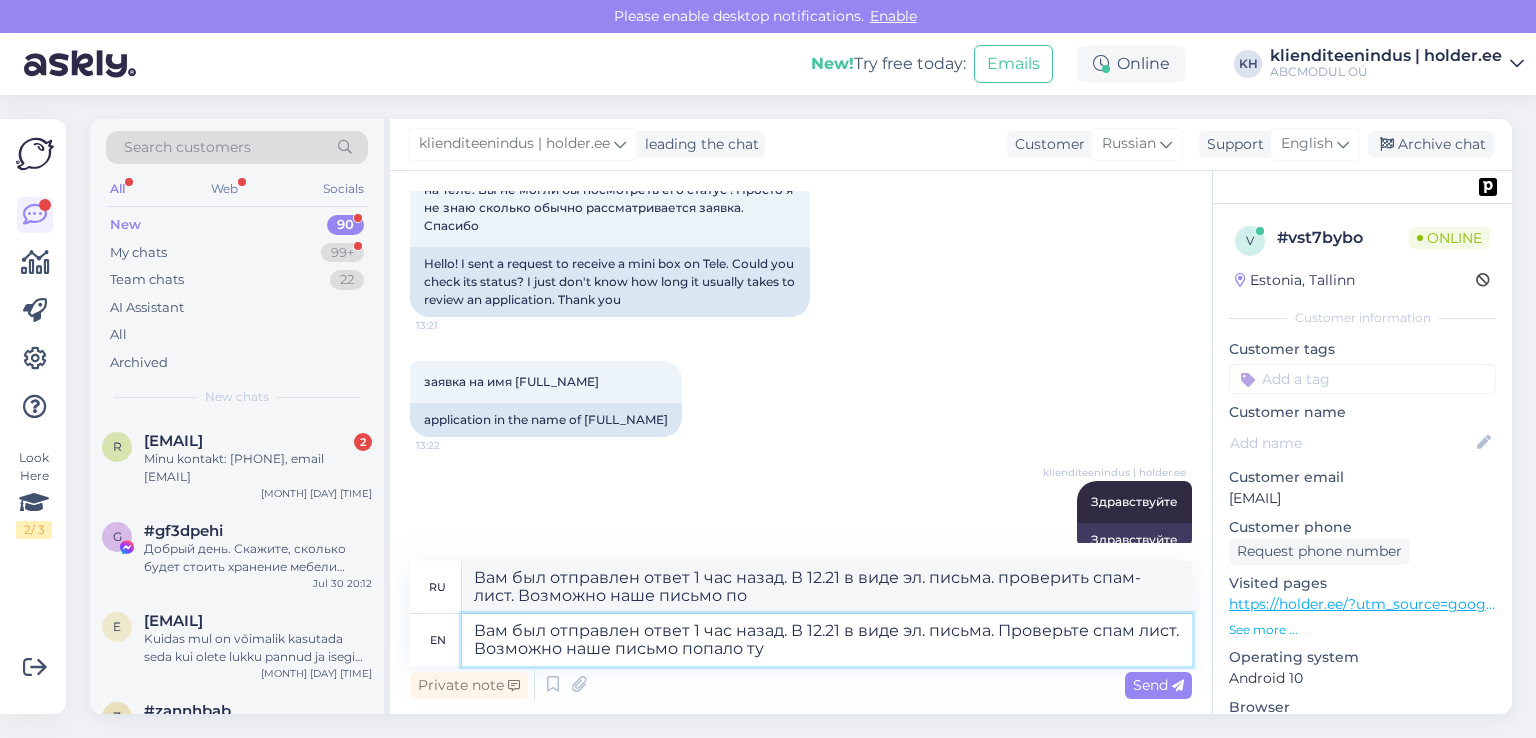 type on "Вам был отправлен ответ 1 час назад. В 12.21 в виде эл. письма. проверить спам-лист. Возможно наше письмо попало" 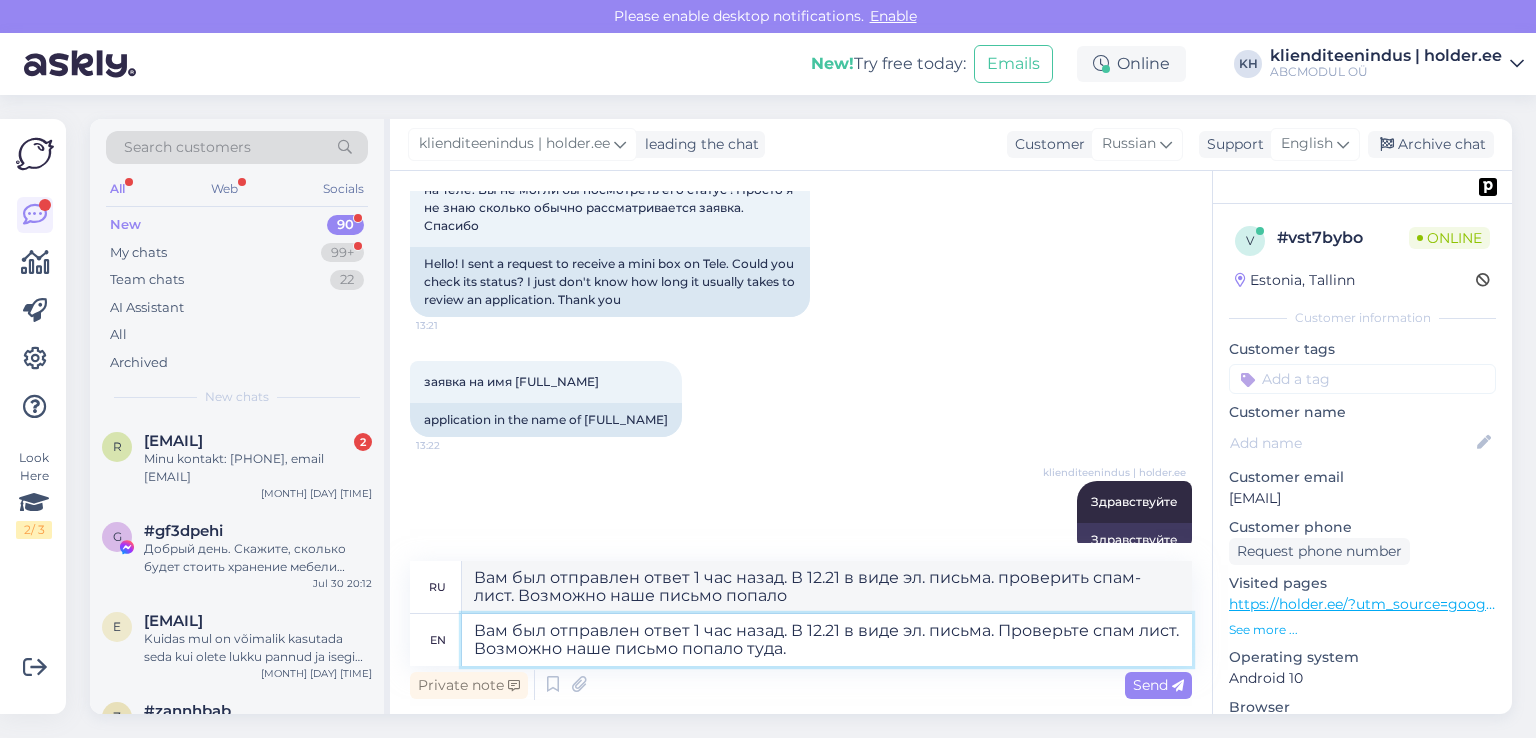 type on "Вам был отправлен ответ 1 час назад. В 12.21 в виде эл. письма. Проверьте спам лист. Возможно наше письмо попало туда." 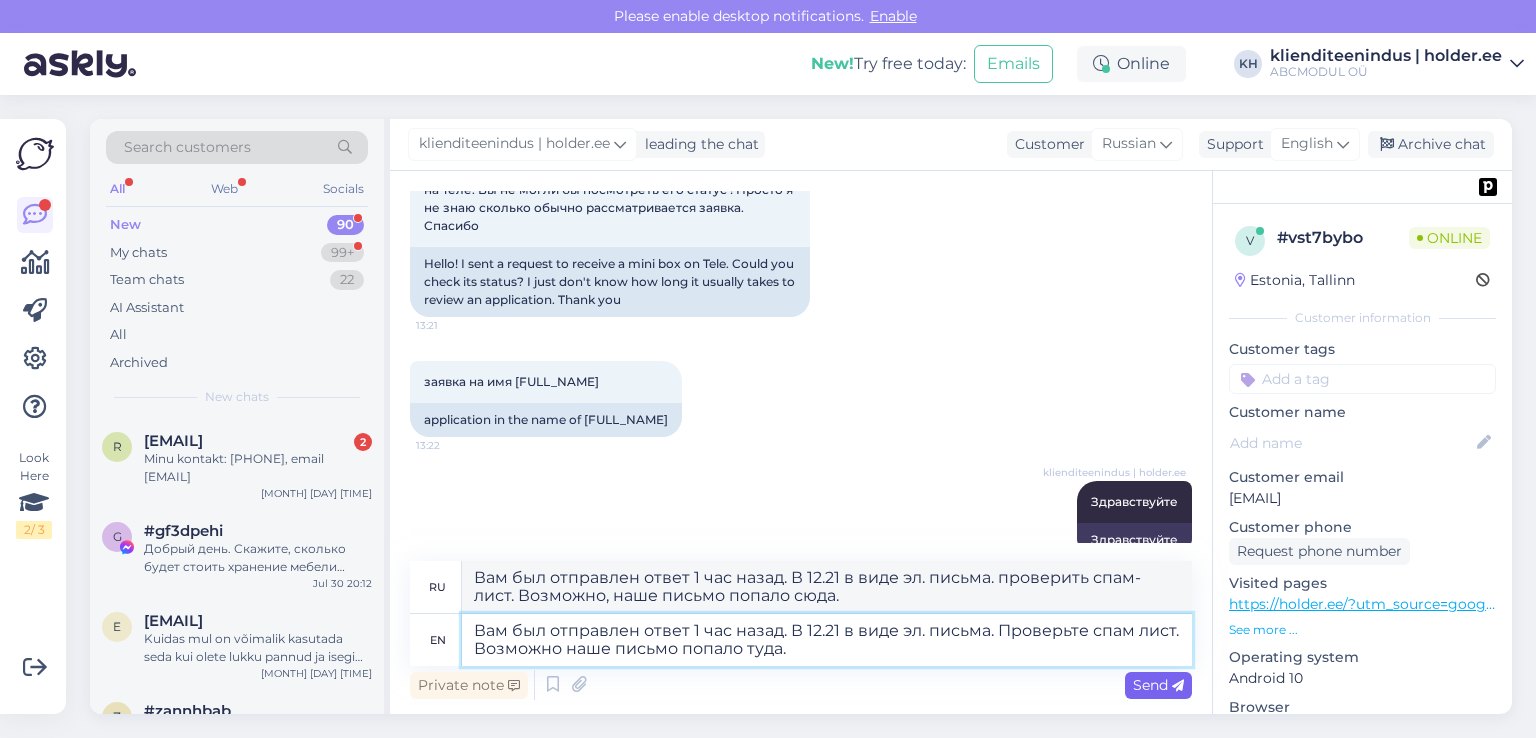 type on "Вам был отправлен ответ 1 час назад. В 12.21 в виде эл. письма. Проверьте спам лист. Возможно наше письмо попало туда." 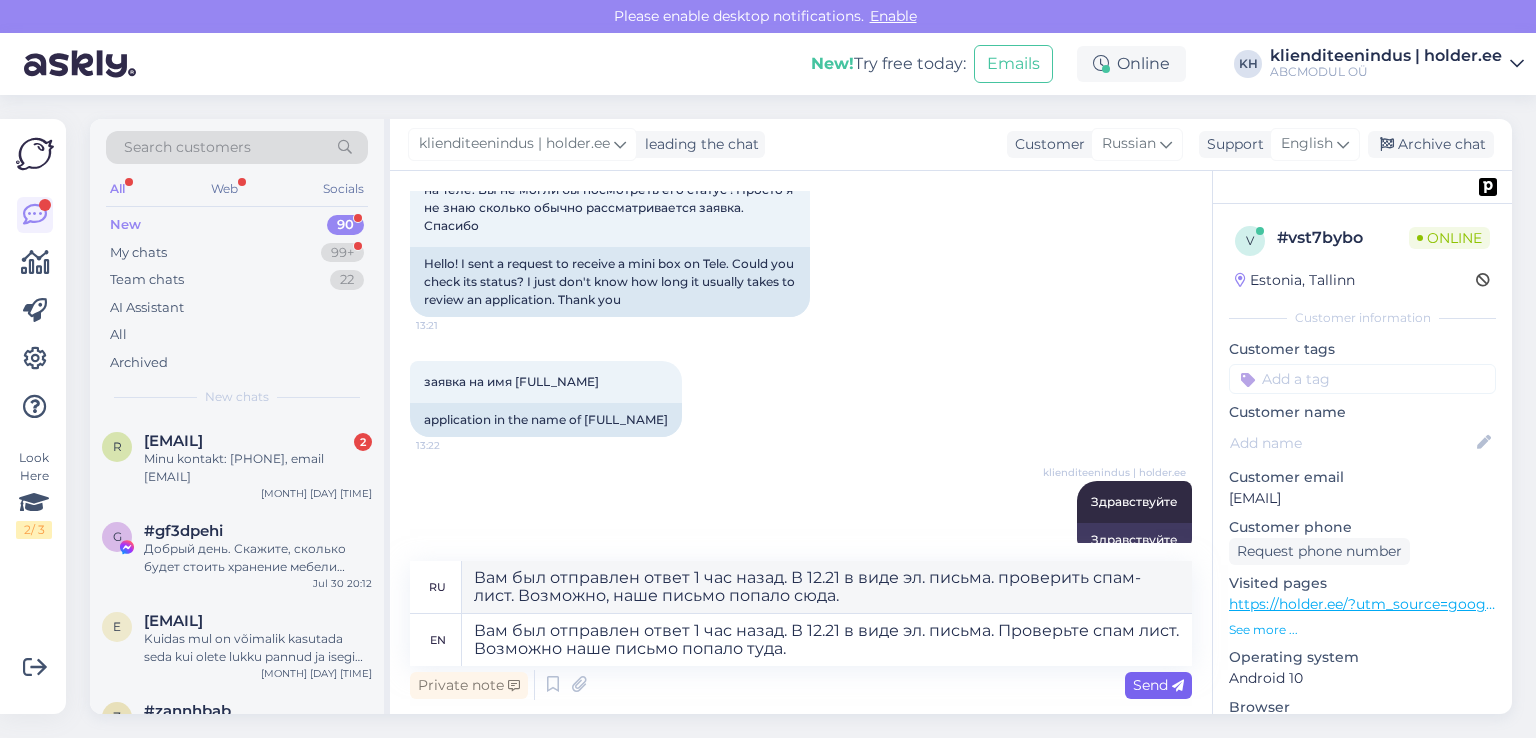 click on "Send" at bounding box center (1158, 685) 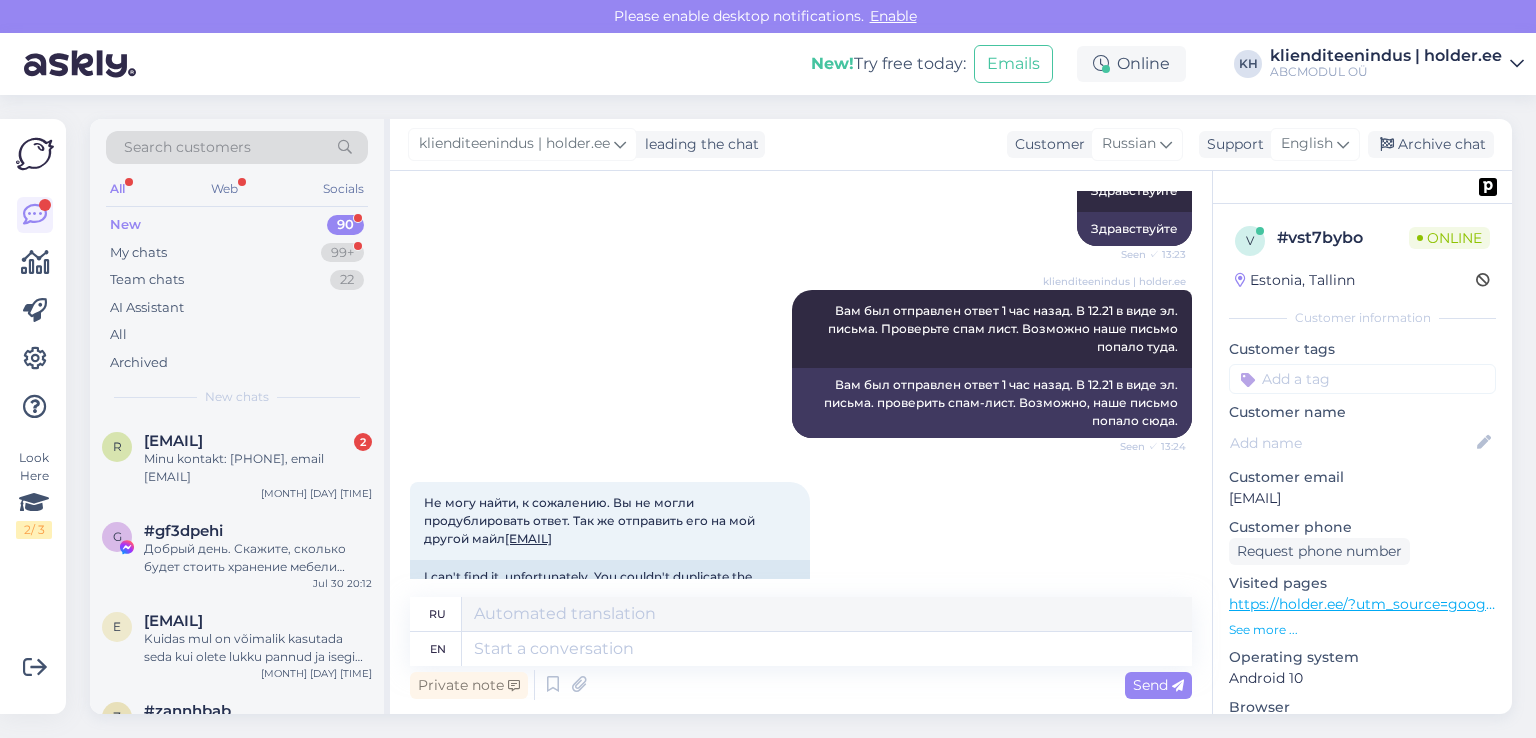 scroll, scrollTop: 312, scrollLeft: 0, axis: vertical 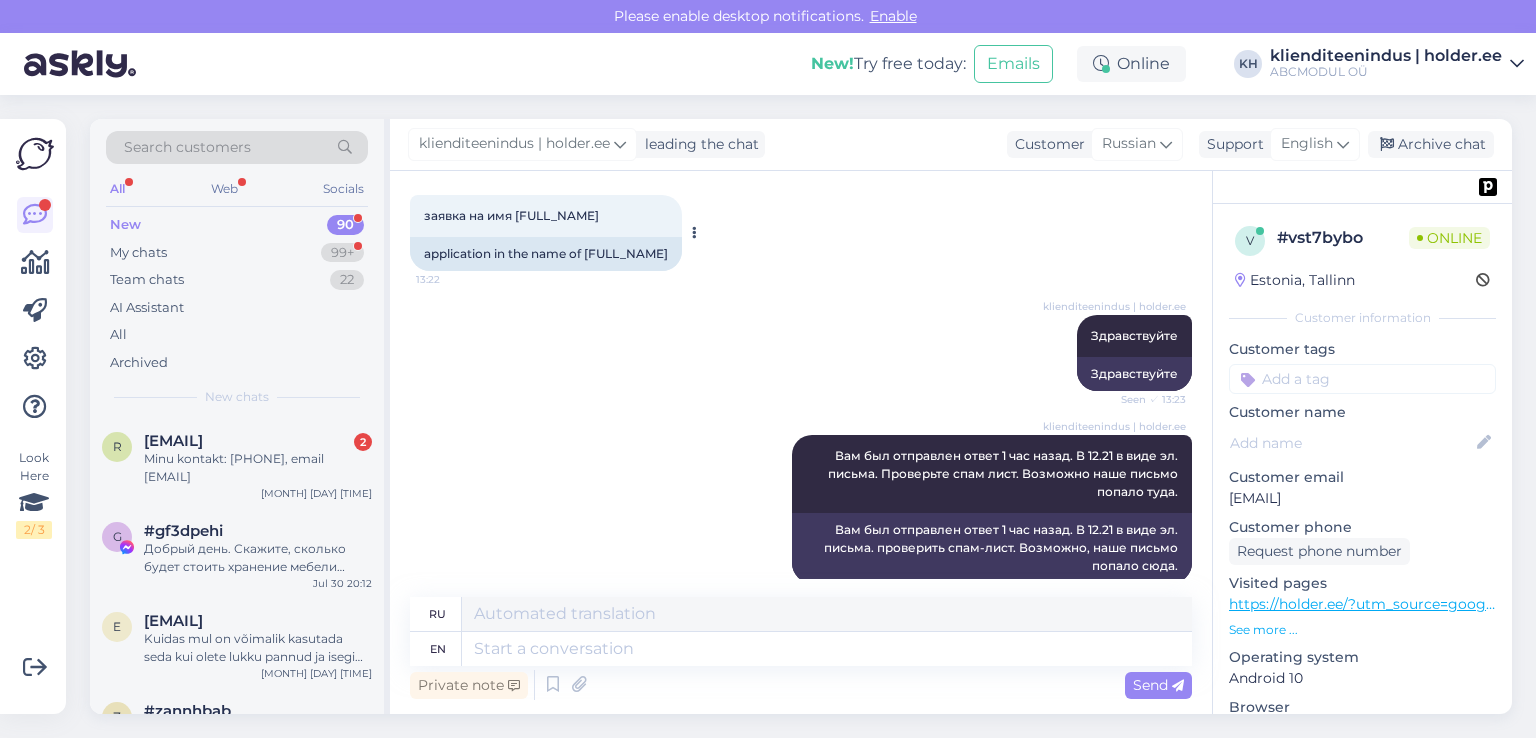 drag, startPoint x: 680, startPoint y: 255, endPoint x: 589, endPoint y: 249, distance: 91.197586 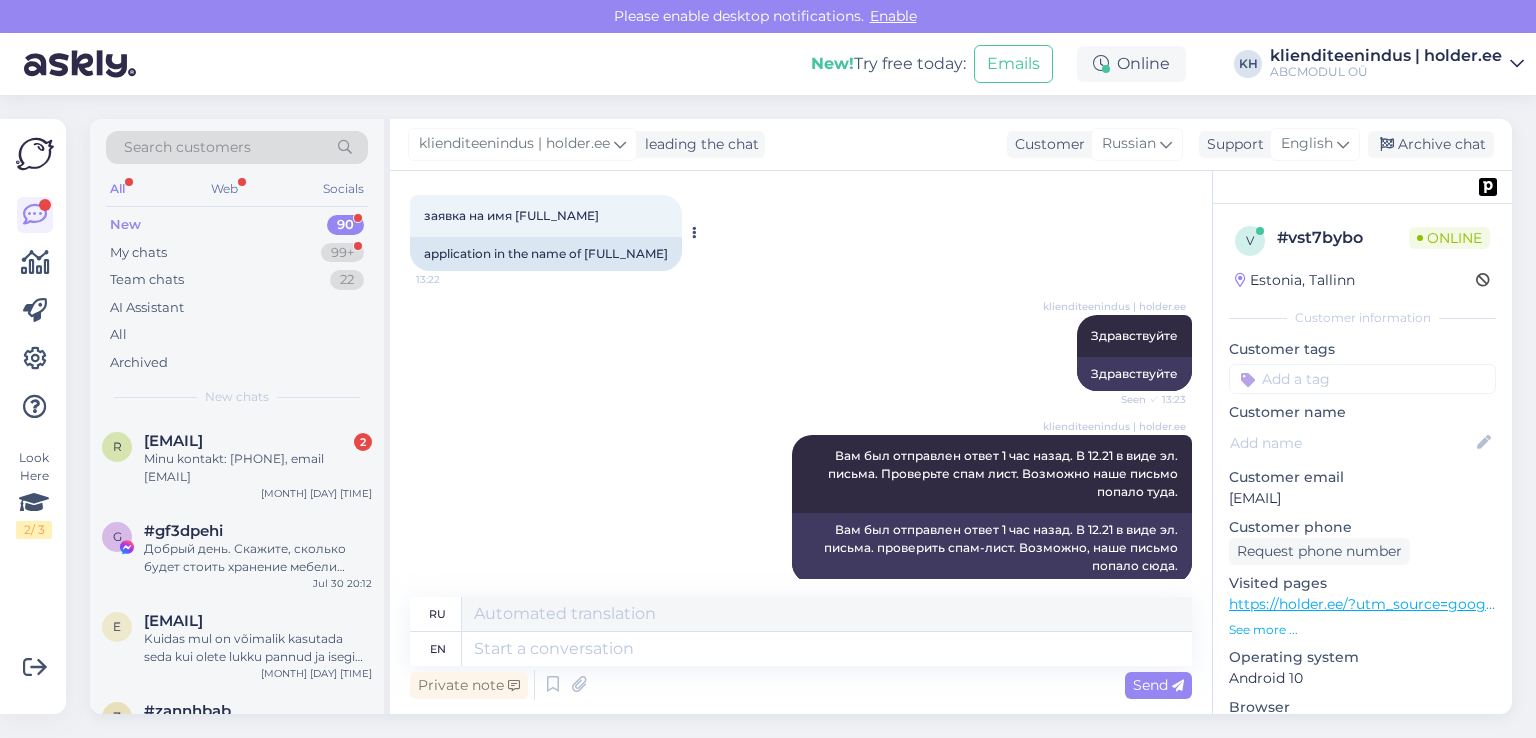 click on "application in the name of Alexey Noritsyn" at bounding box center [546, 254] 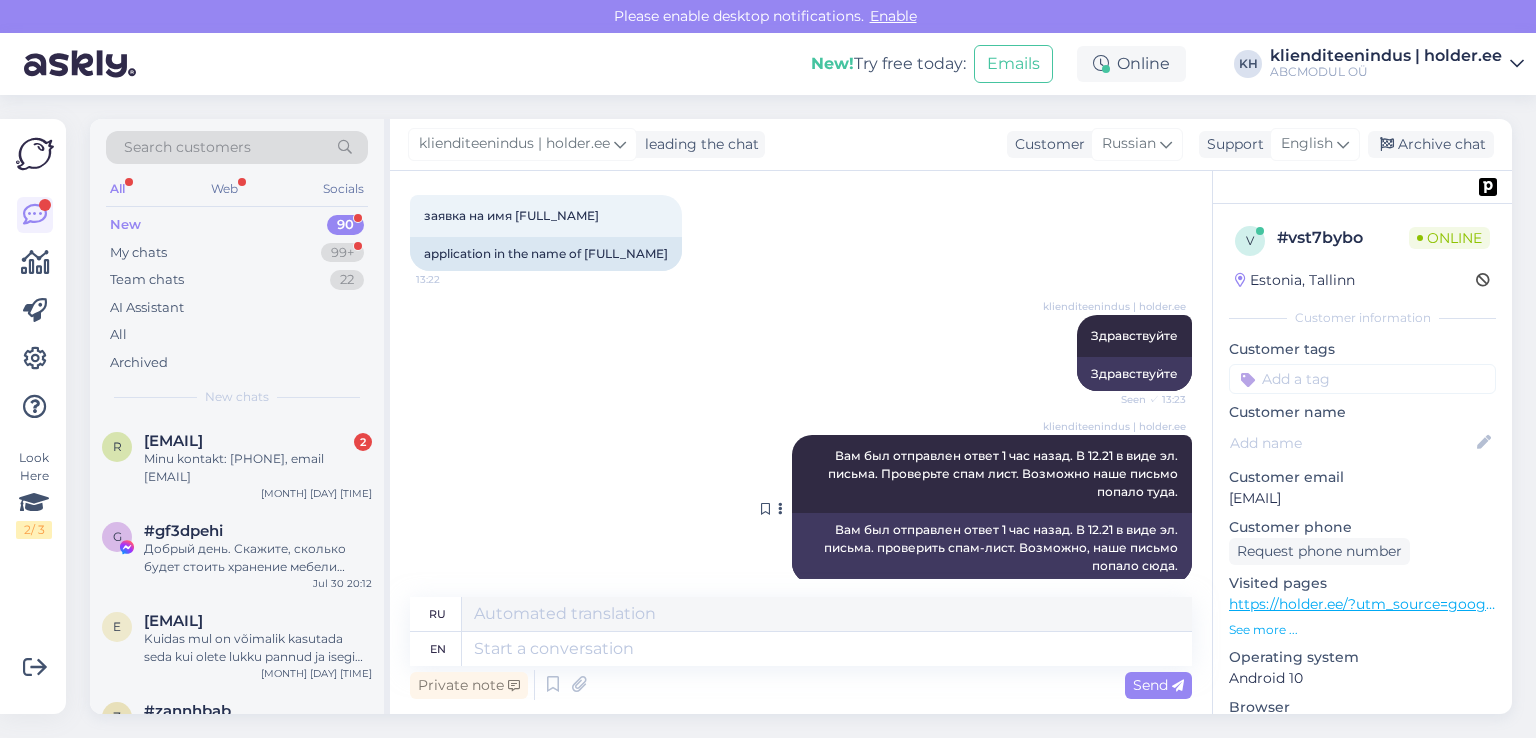 scroll, scrollTop: 512, scrollLeft: 0, axis: vertical 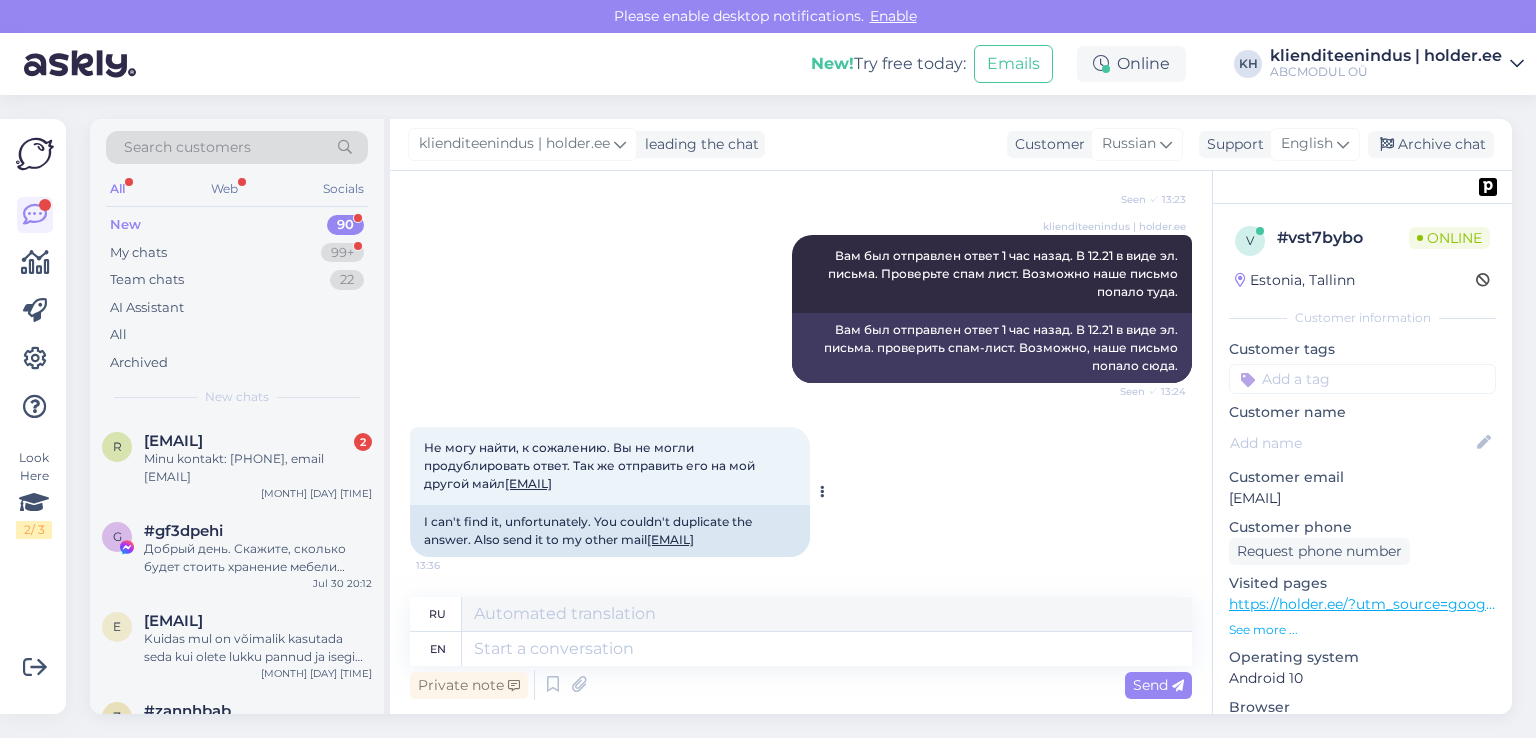 drag, startPoint x: 642, startPoint y: 485, endPoint x: 508, endPoint y: 487, distance: 134.01492 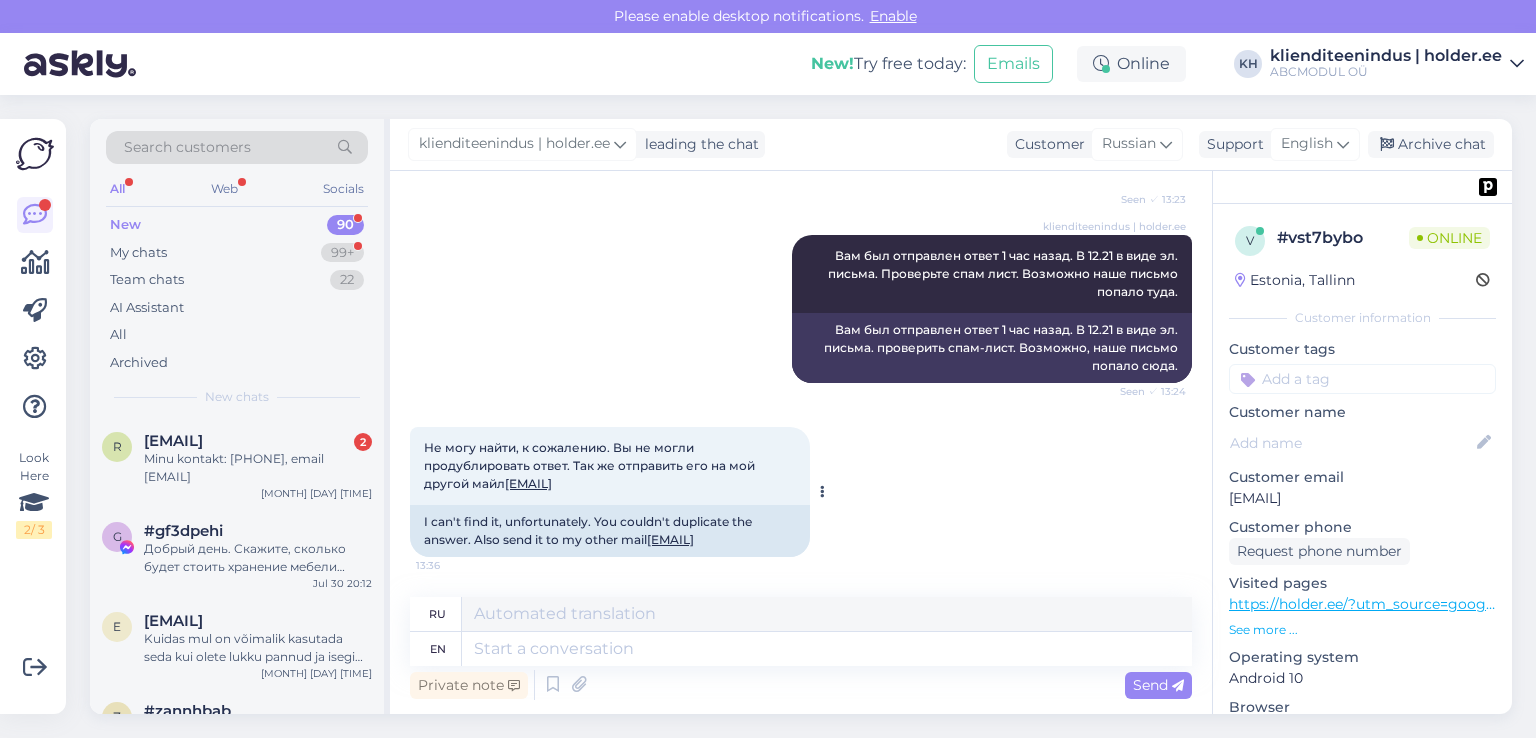 click on "Не могу найти, к сожалению. Вы не могли продублировать ответ. Так же отправить его на мой другой майл  fenixgold@mail.ru 13:36" at bounding box center [610, 466] 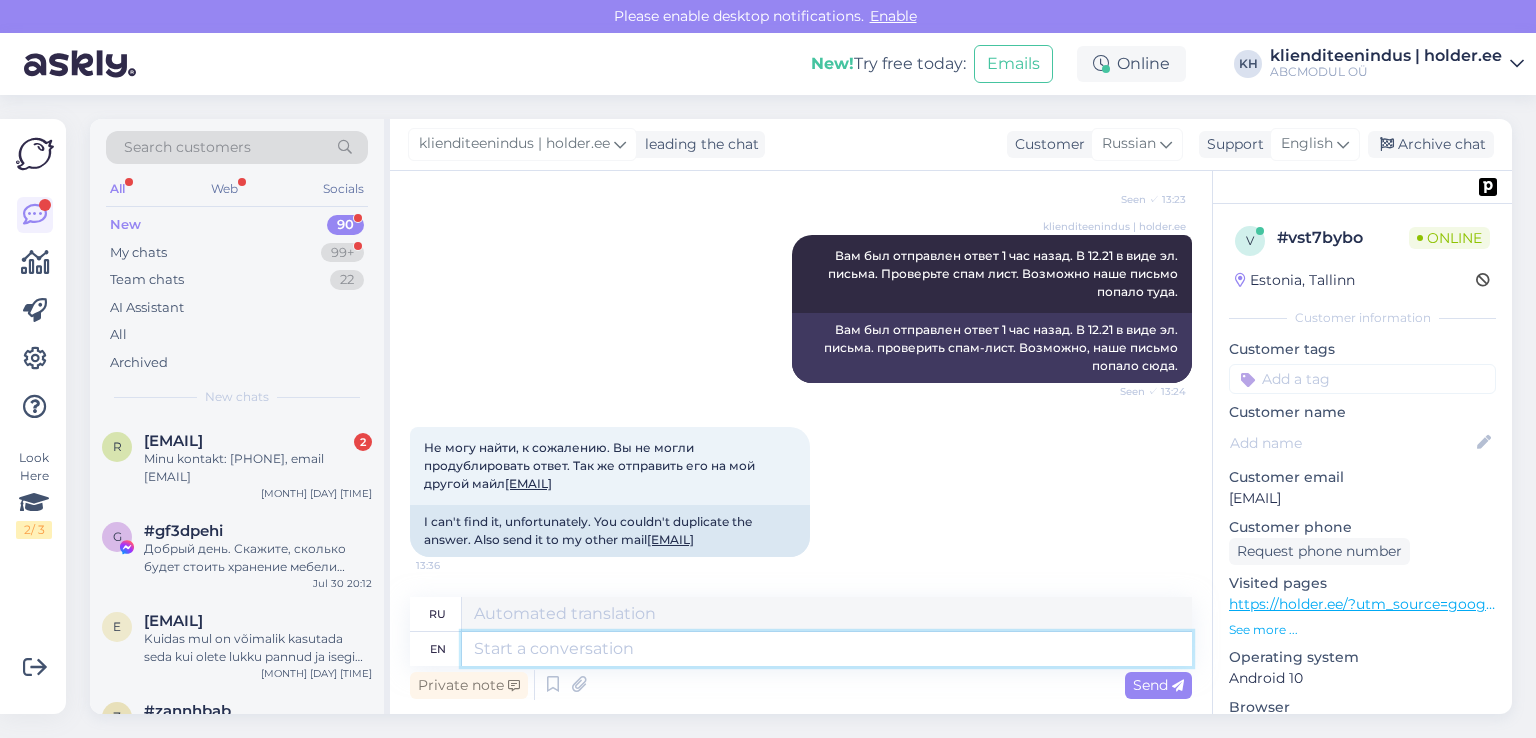 click at bounding box center [827, 649] 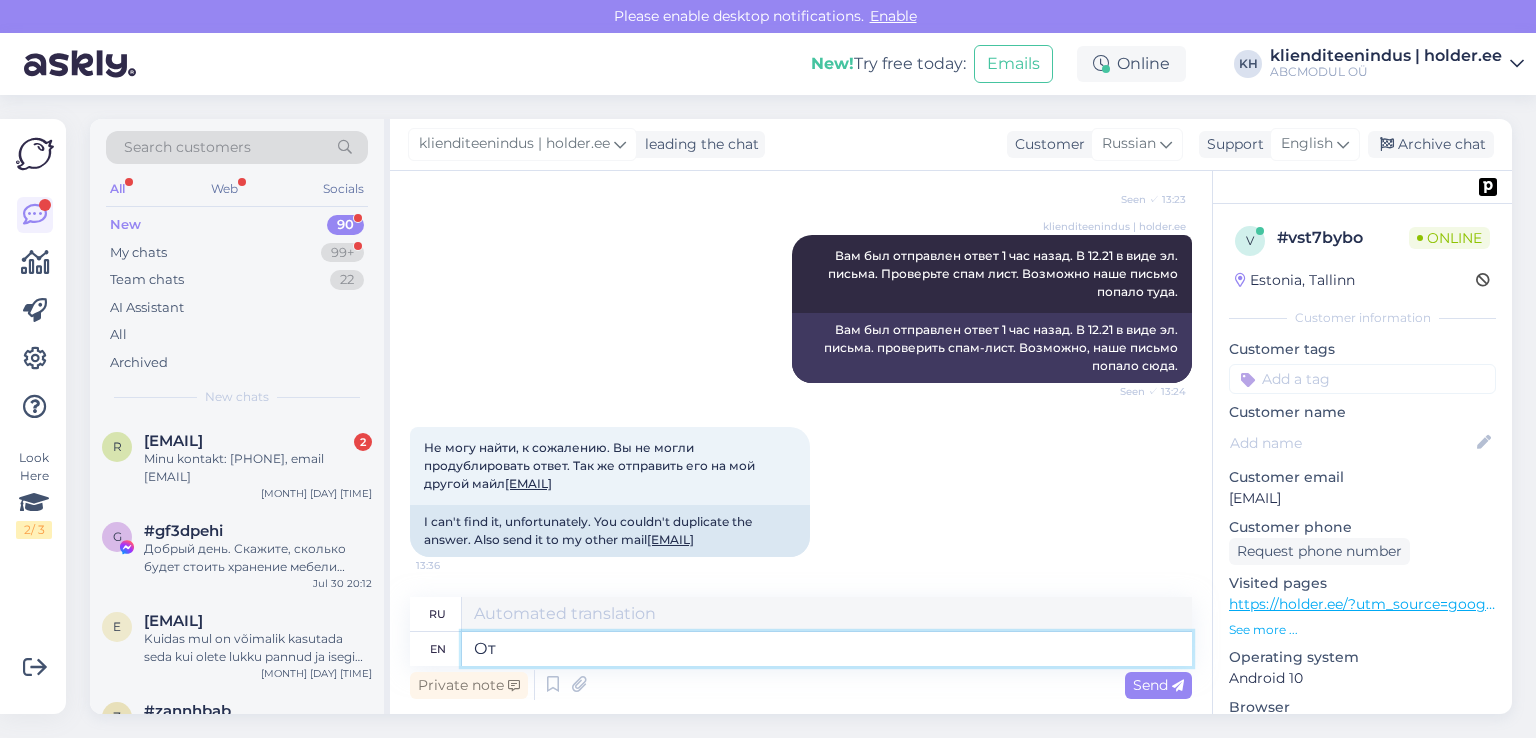 type on "О" 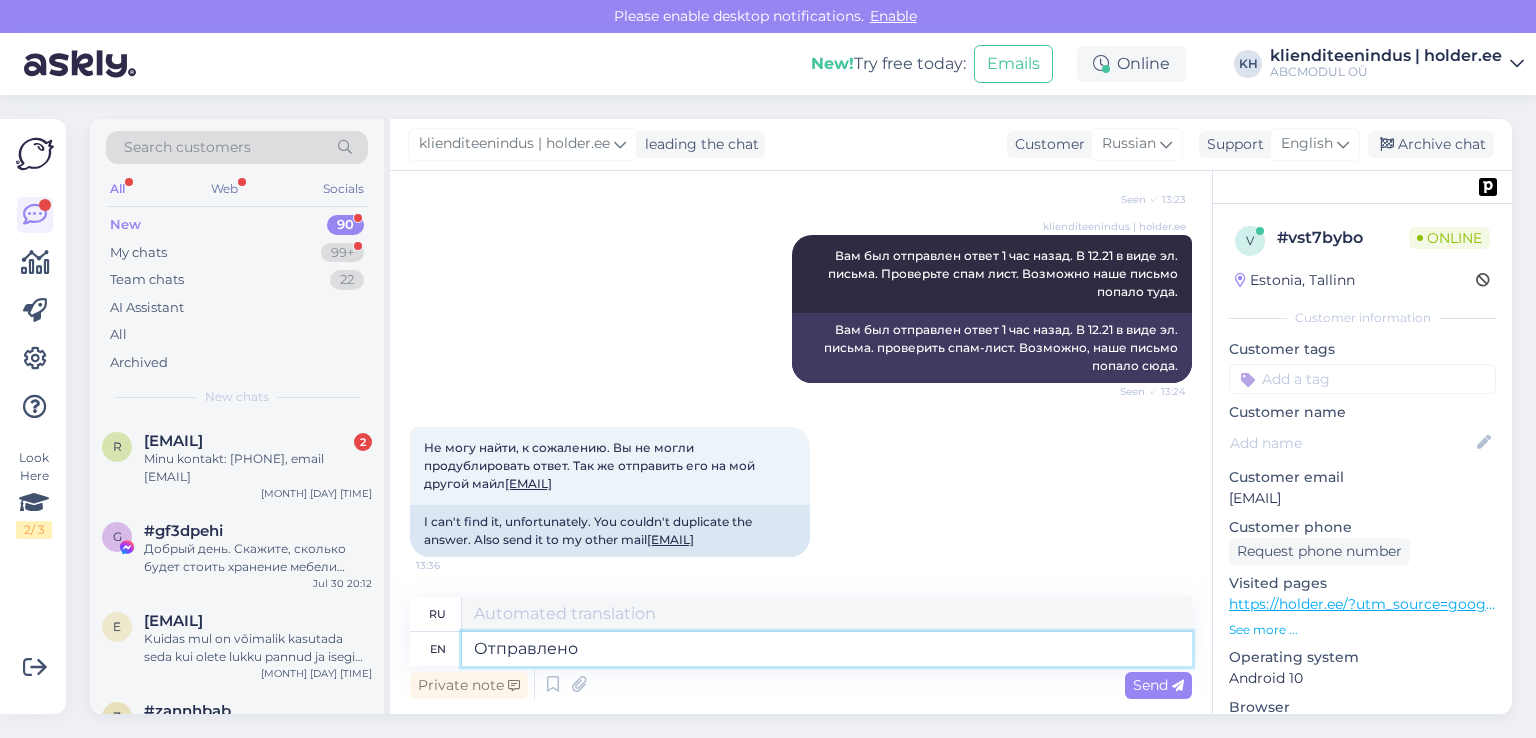 type on "Отправлено н" 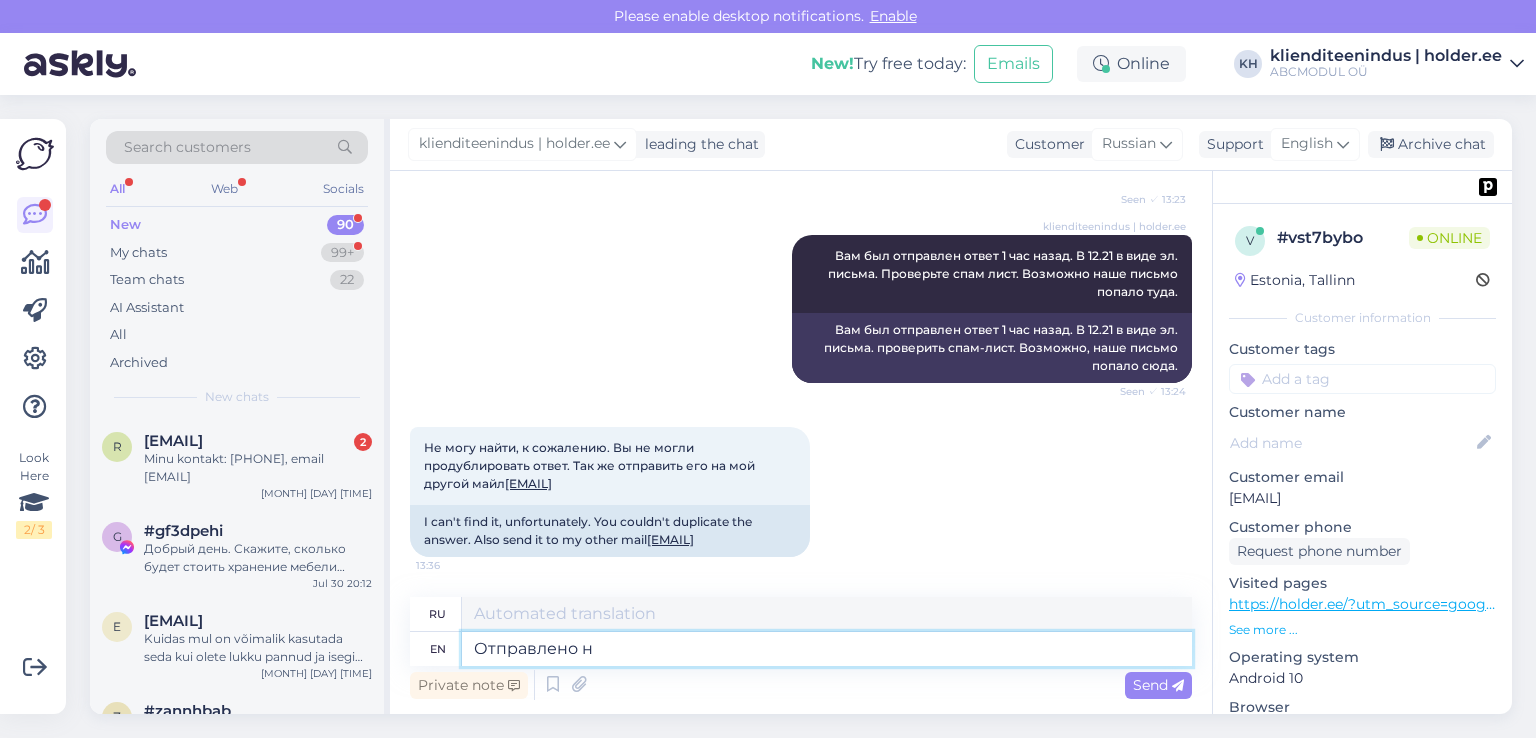 type on "Отправлено" 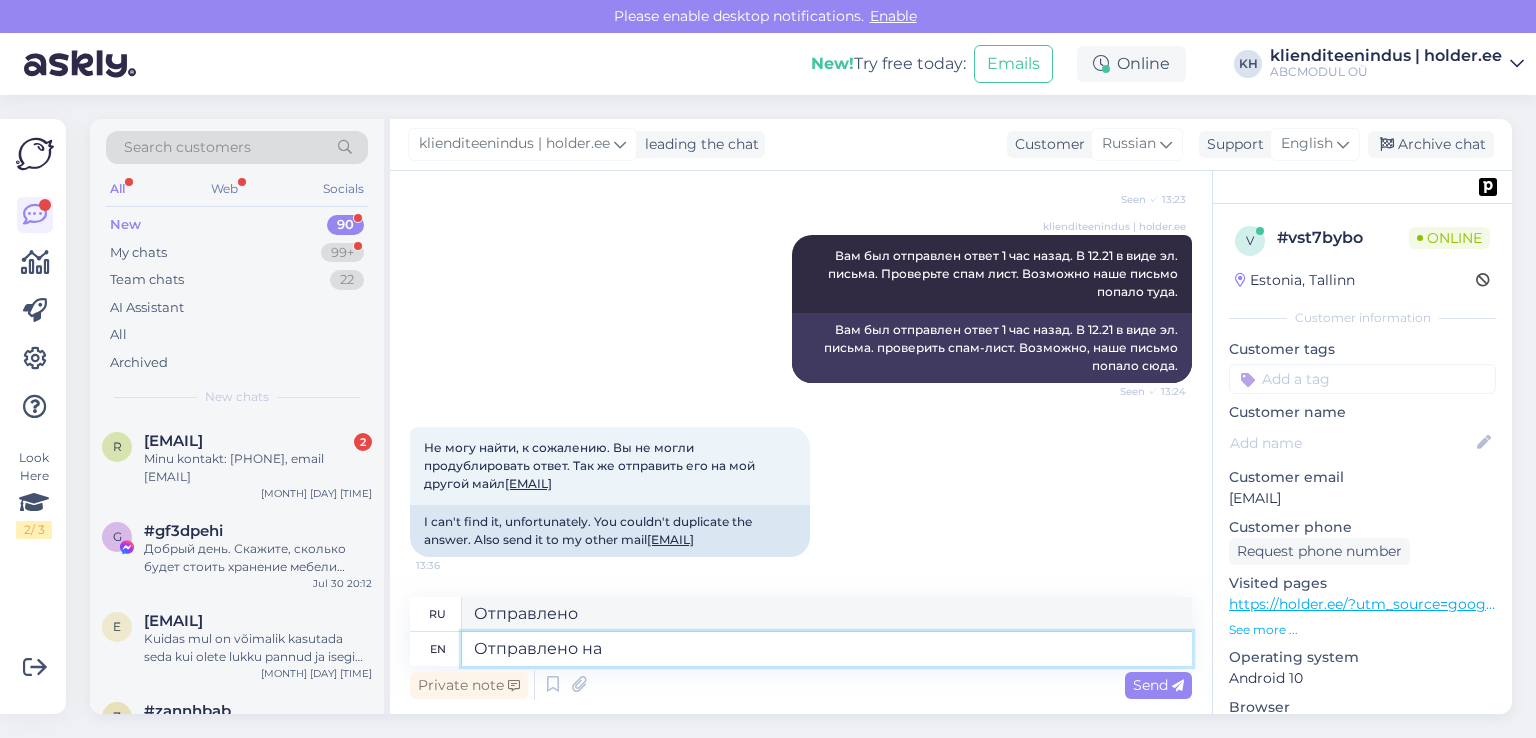 type on "Отправлено на" 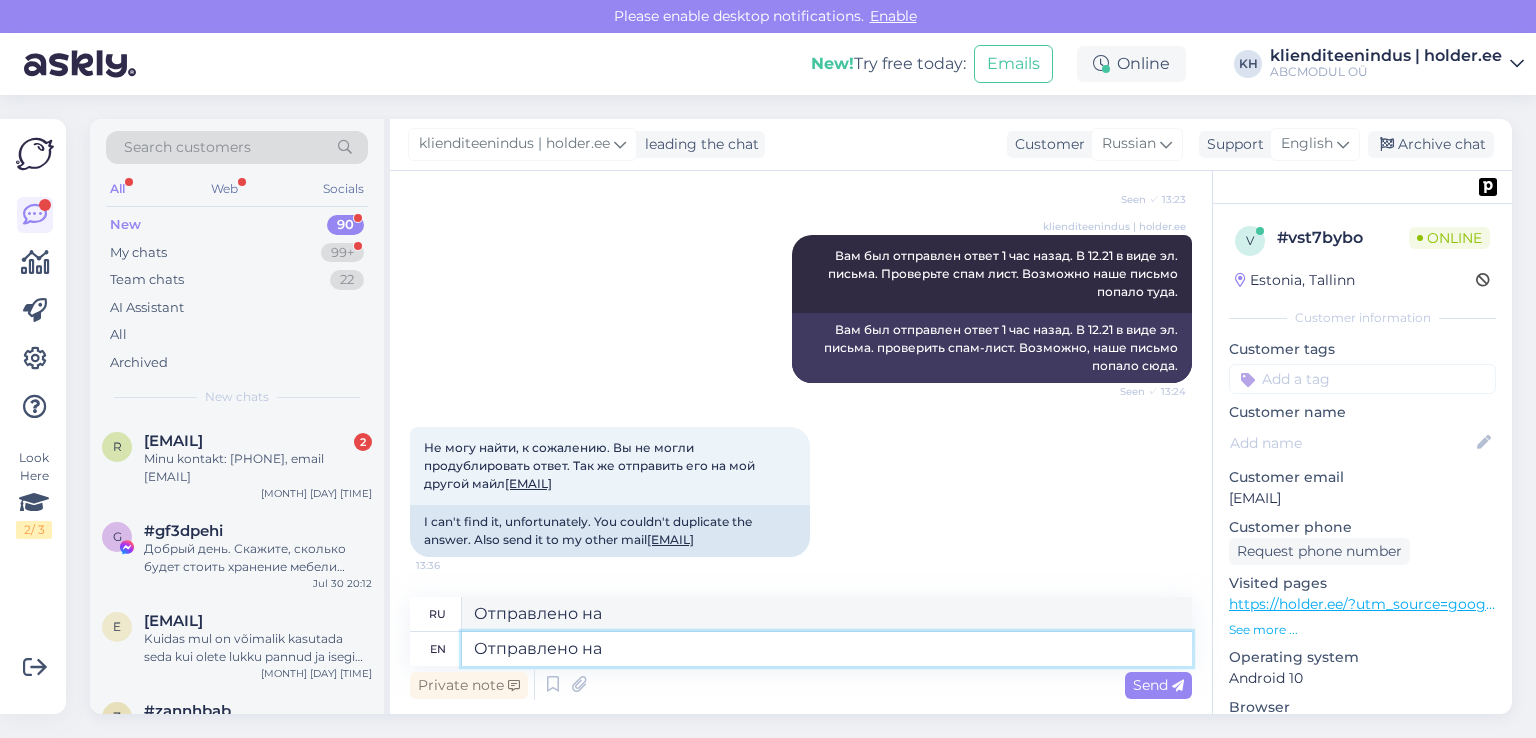 paste on "fenixgold@mail.ru" 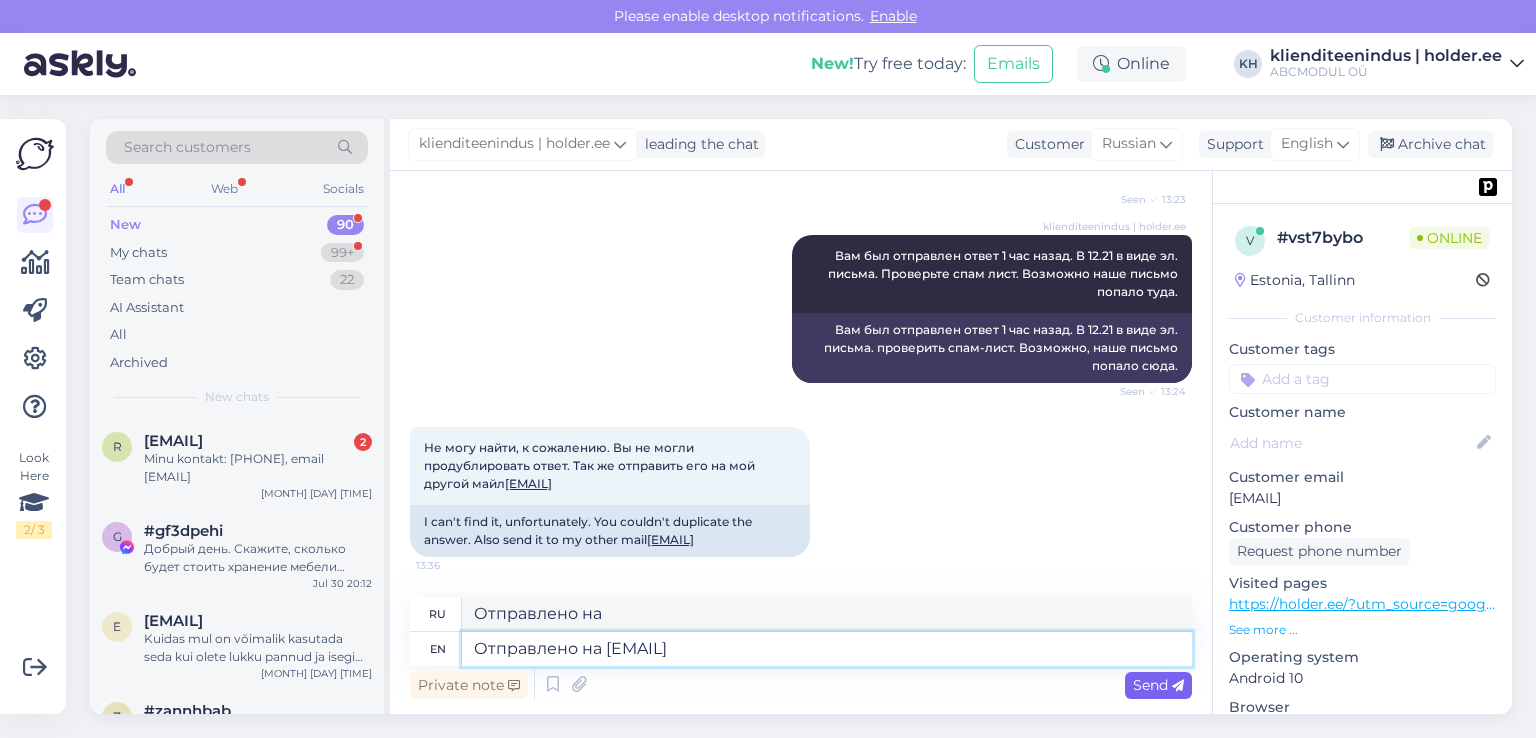 type on "Отправлено на fenixgold@mail.ru" 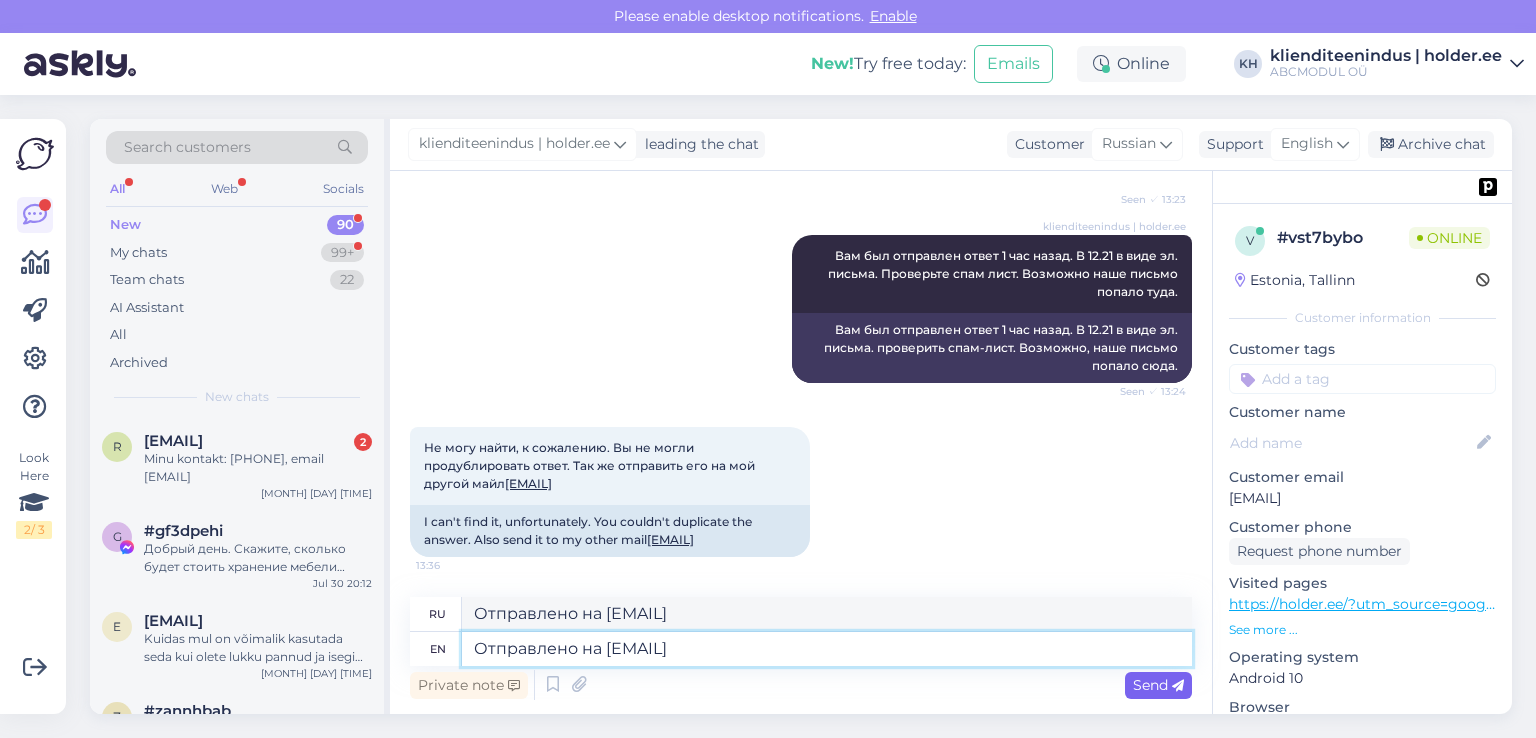 type on "Отправлено на fenixgold@mail.ru" 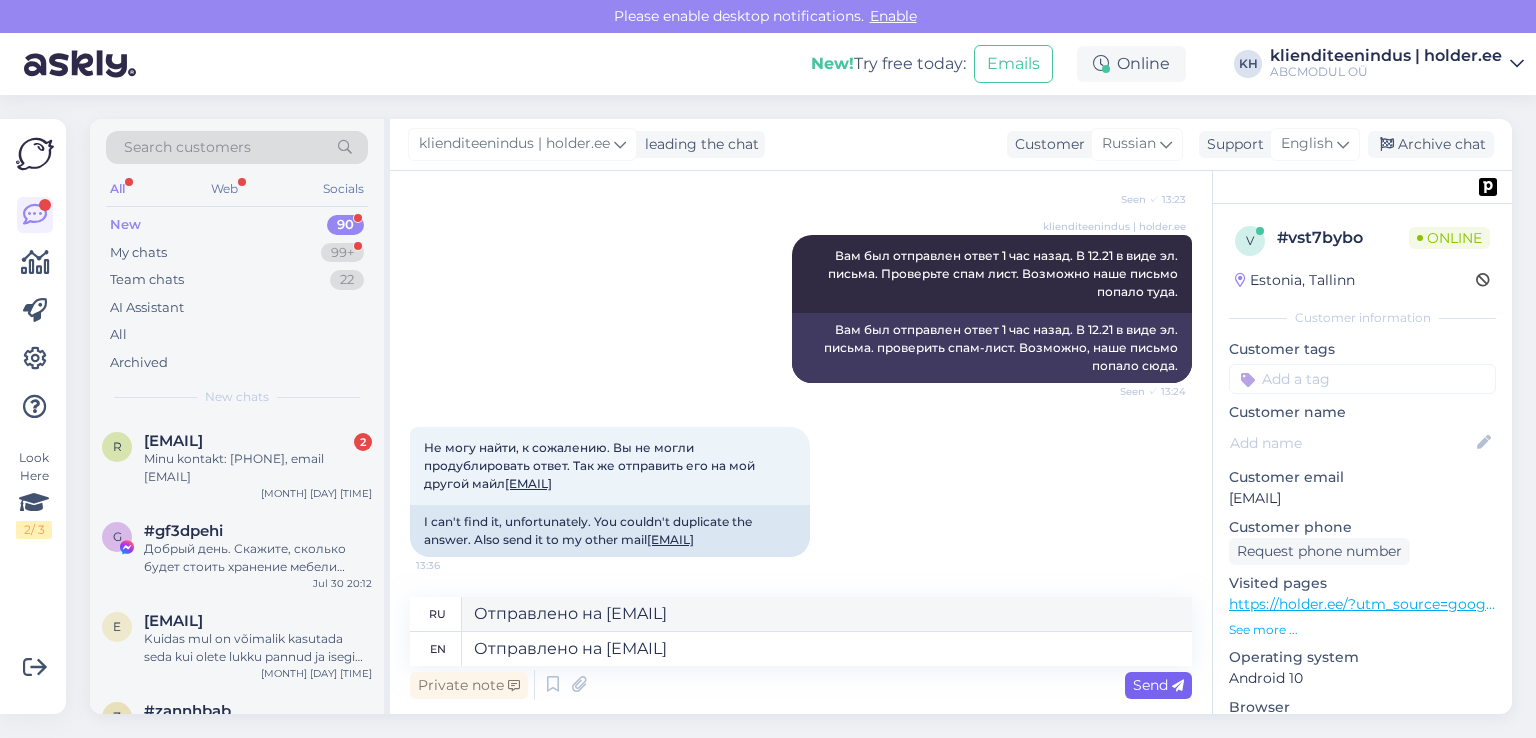 click on "Send" at bounding box center (1158, 685) 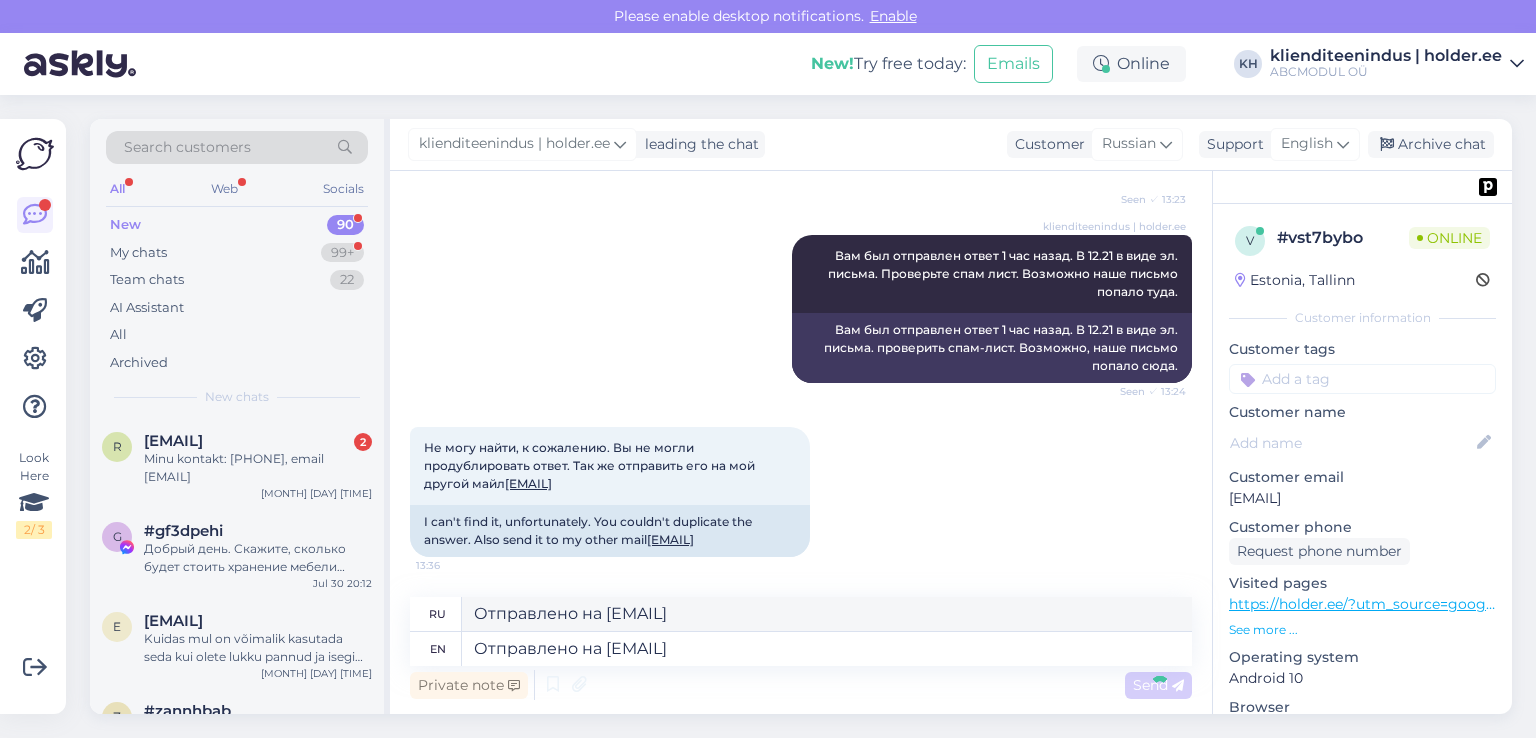 type 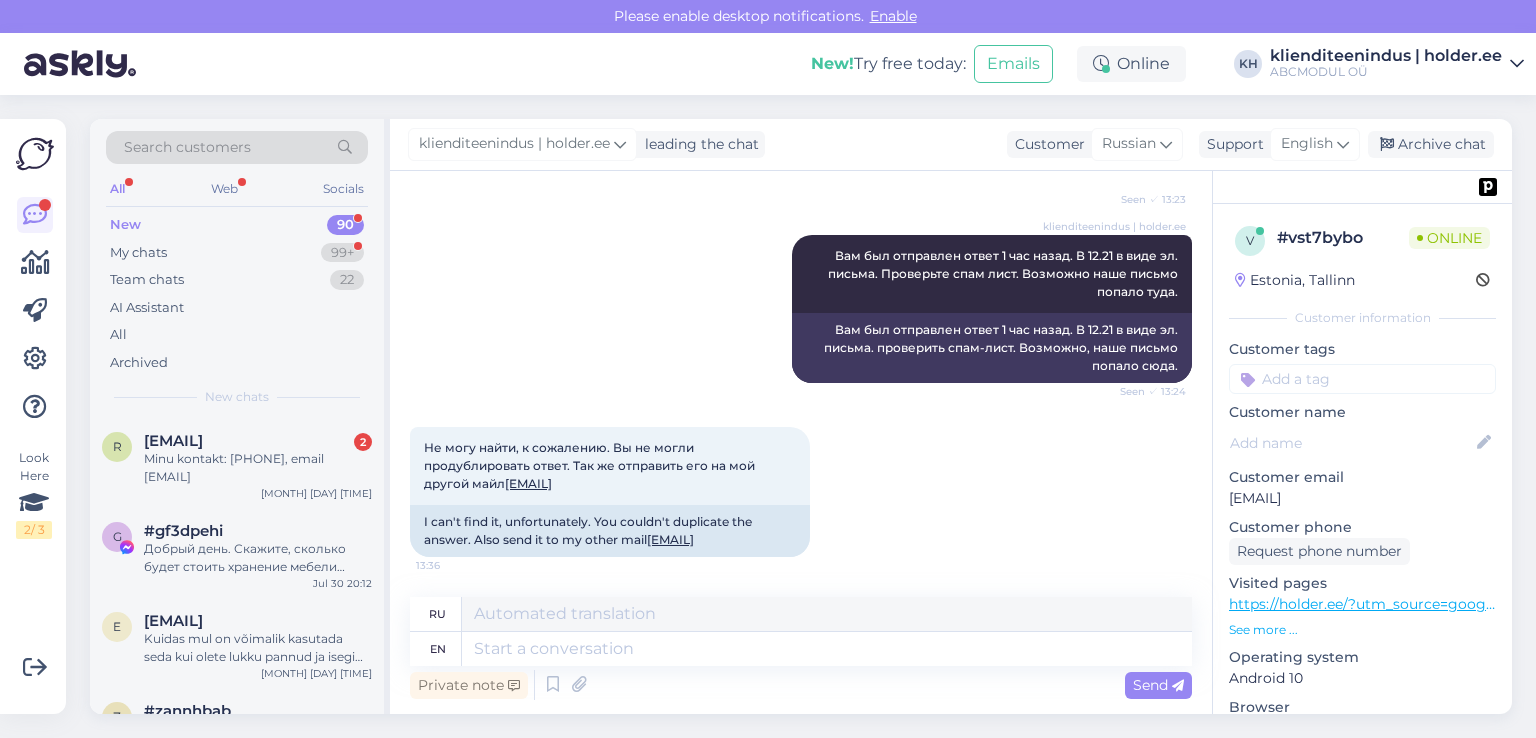scroll, scrollTop: 632, scrollLeft: 0, axis: vertical 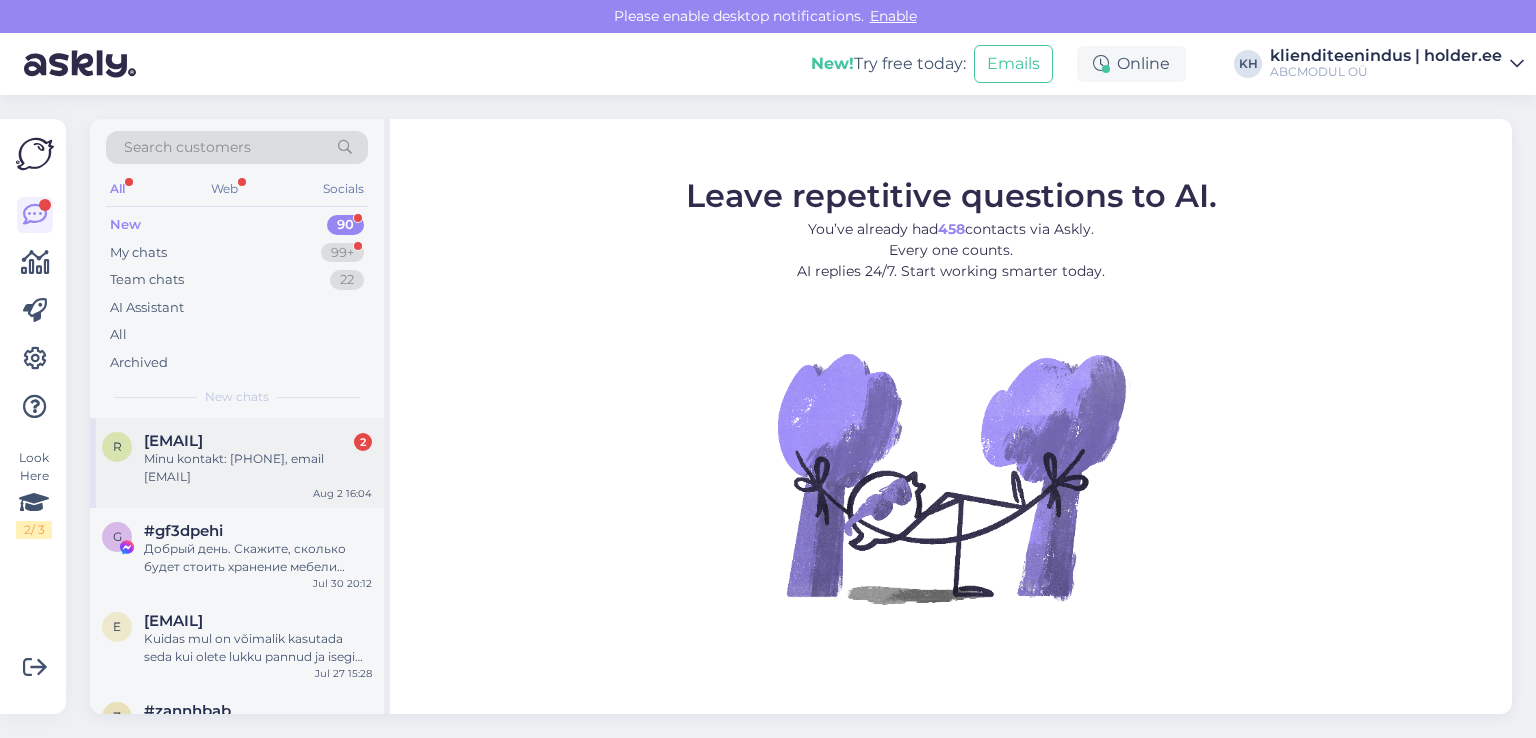 click on "[EMAIL]" at bounding box center [173, 441] 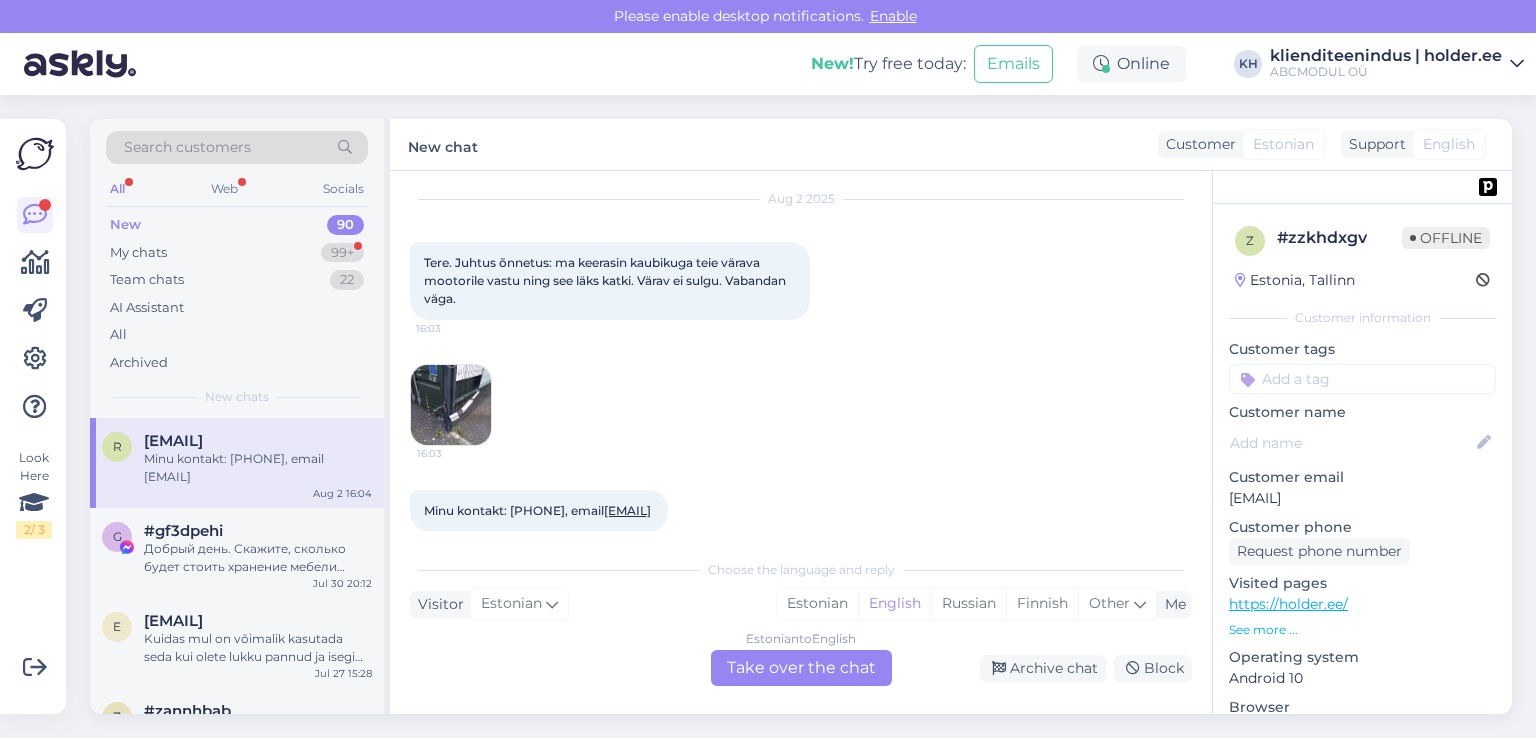 scroll, scrollTop: 77, scrollLeft: 0, axis: vertical 